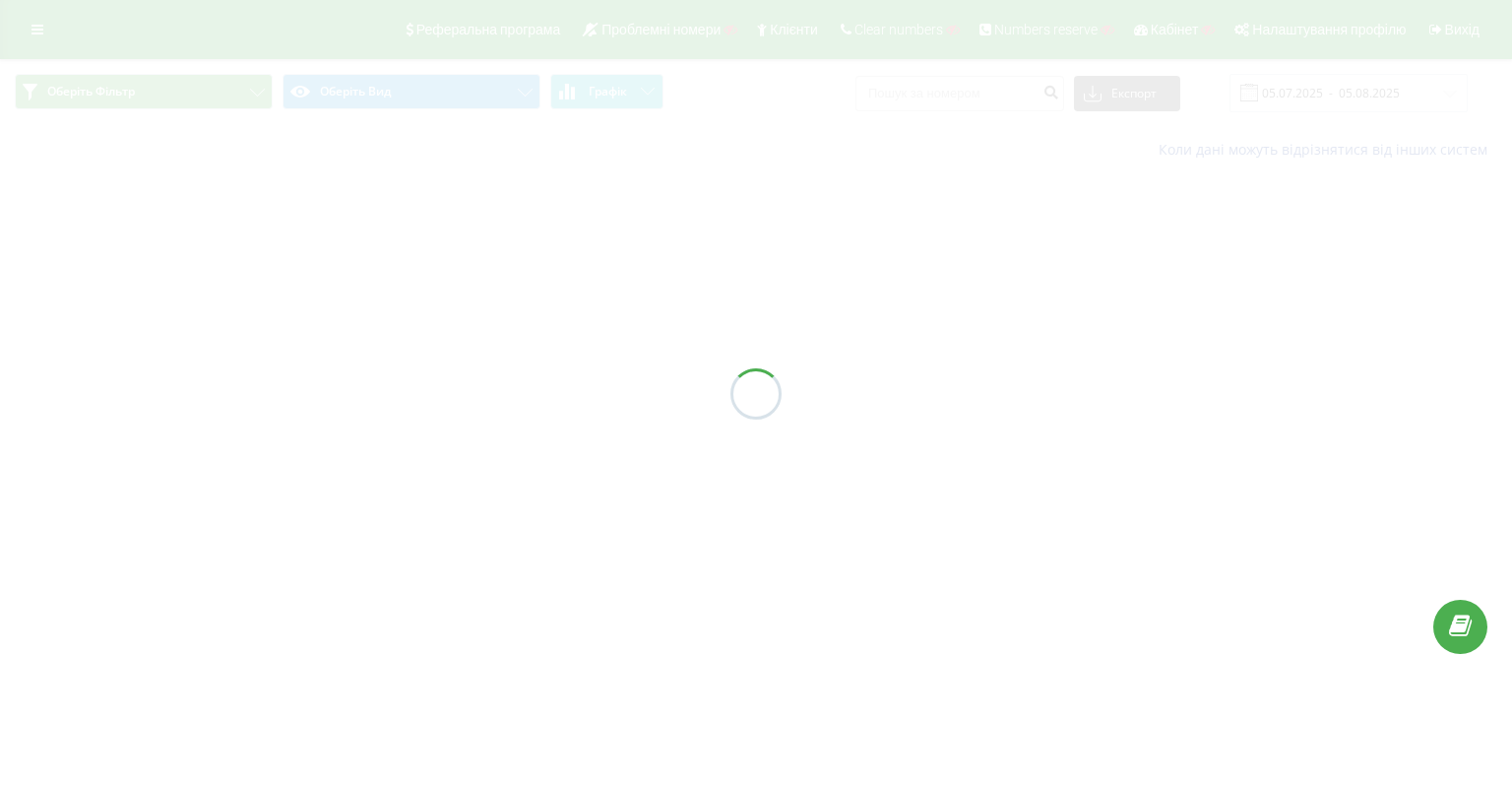 scroll, scrollTop: 0, scrollLeft: 0, axis: both 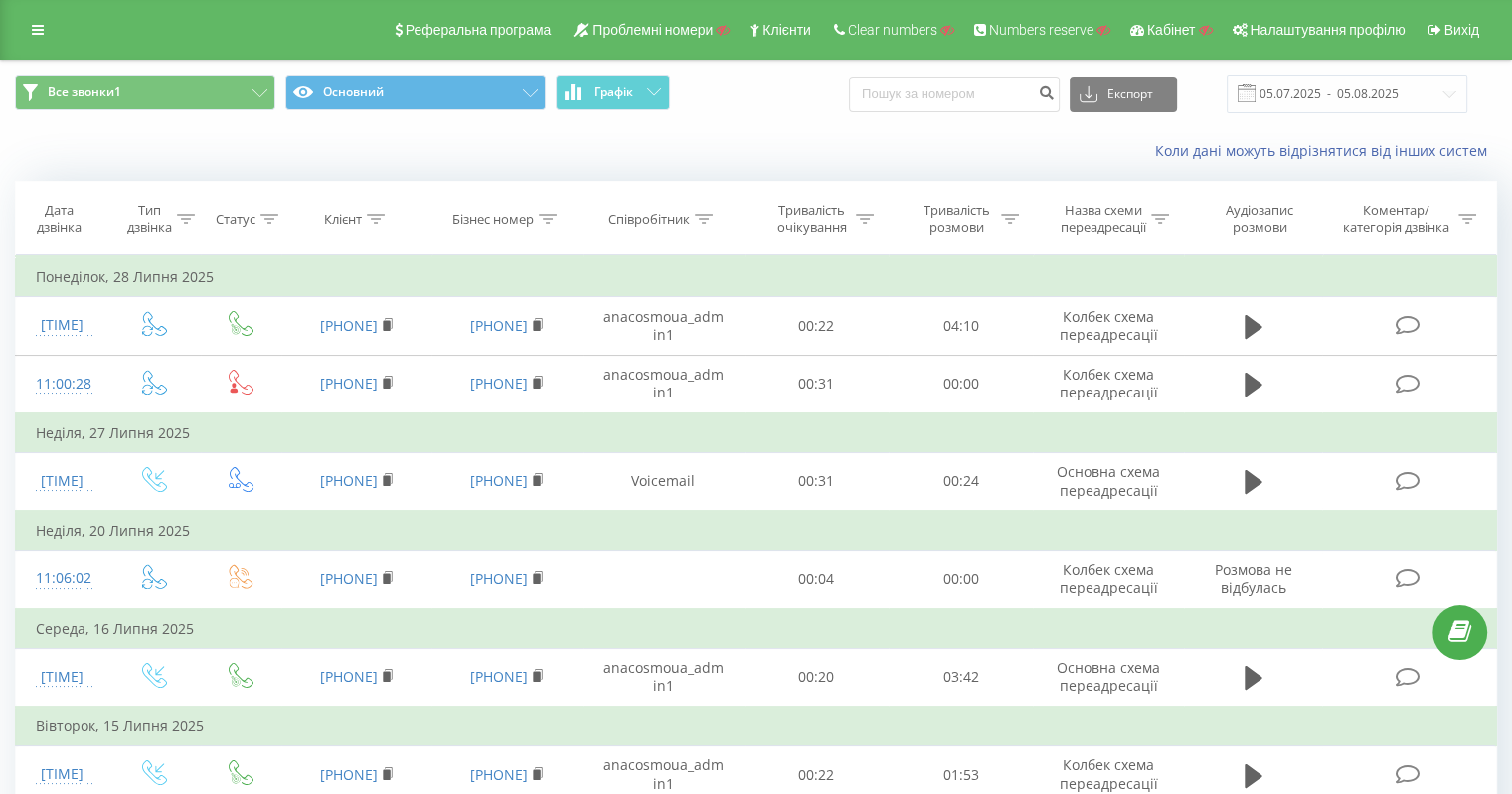 click 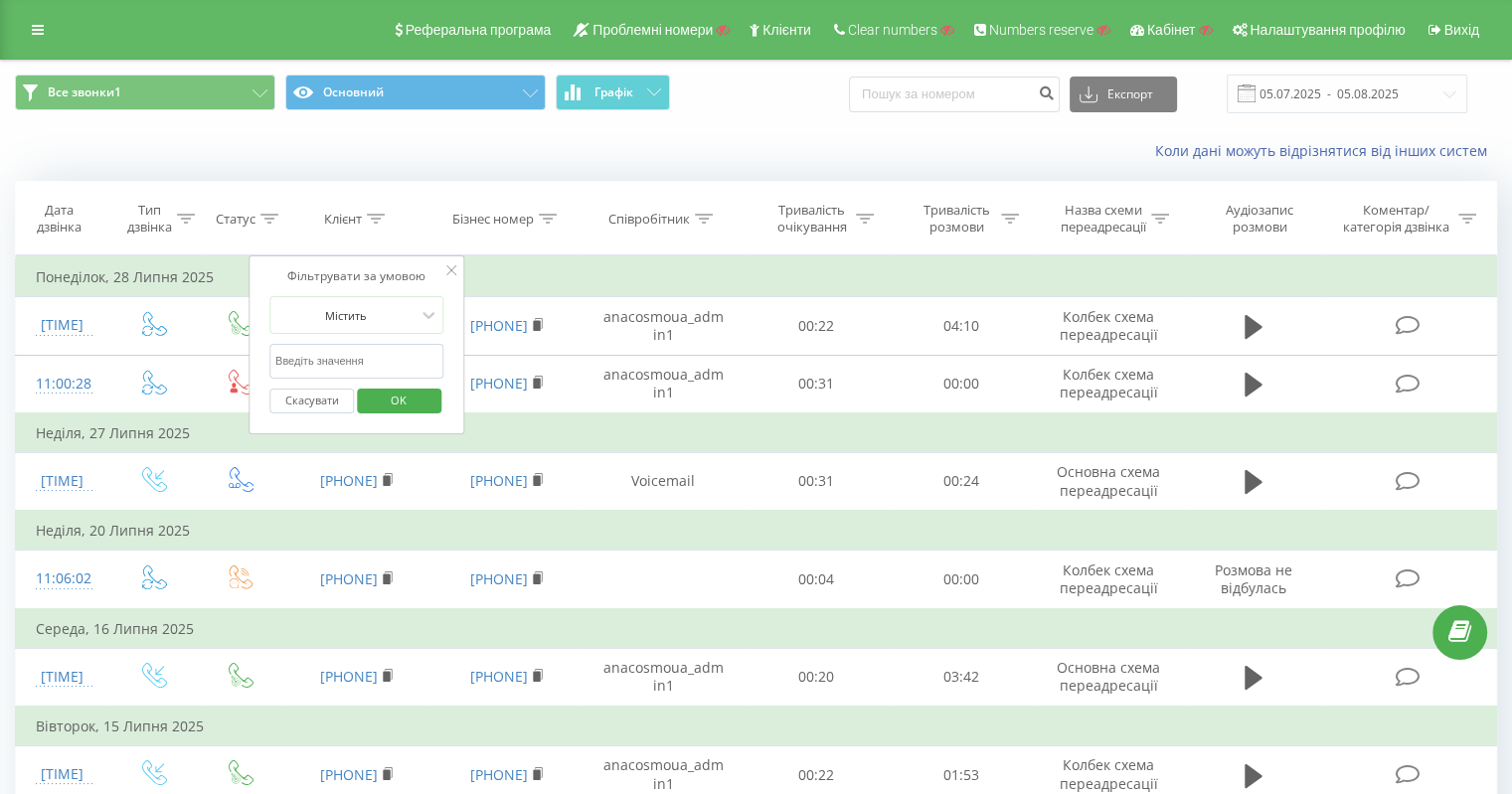 click at bounding box center [357, 361] 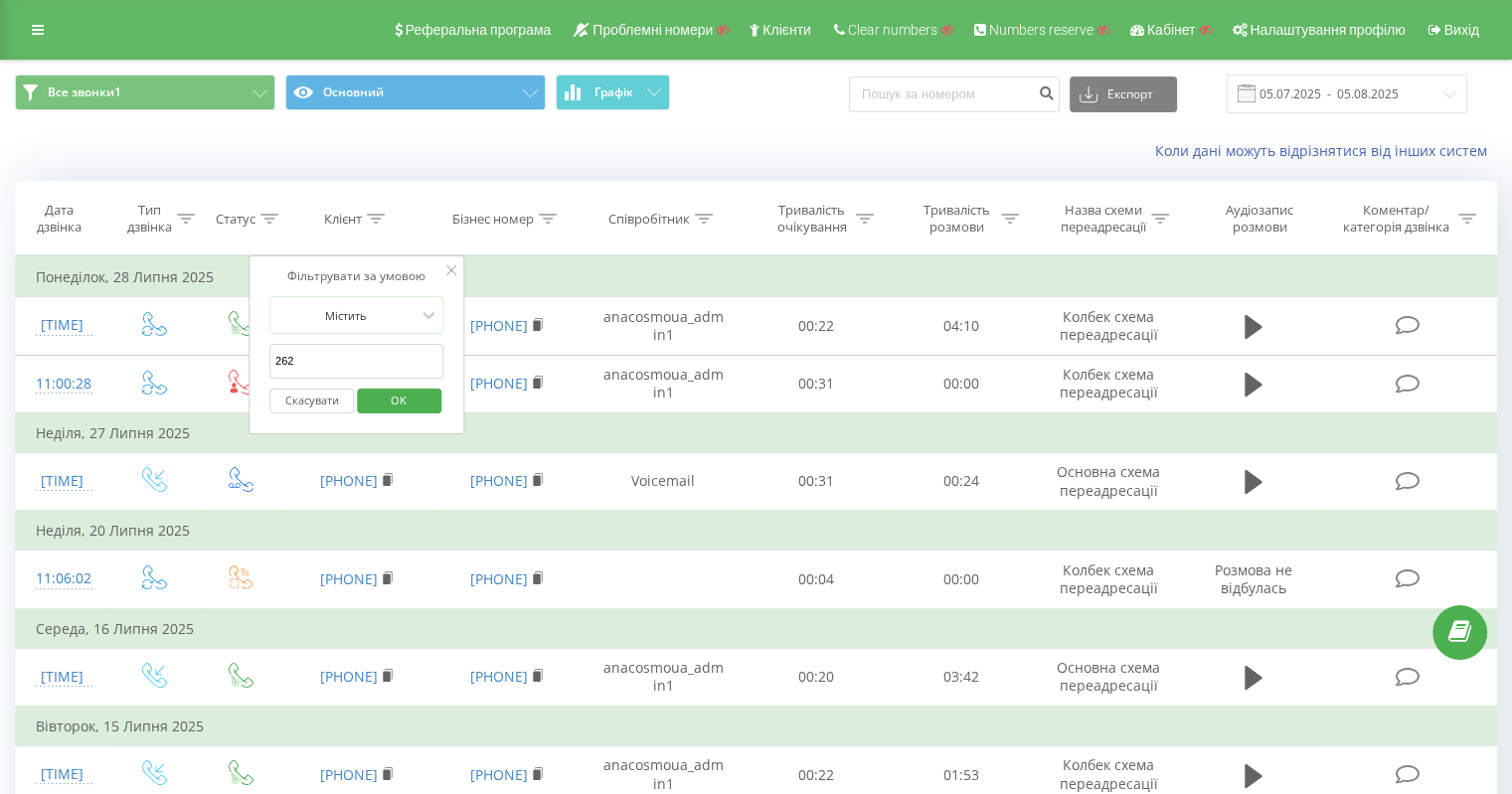type on "2625" 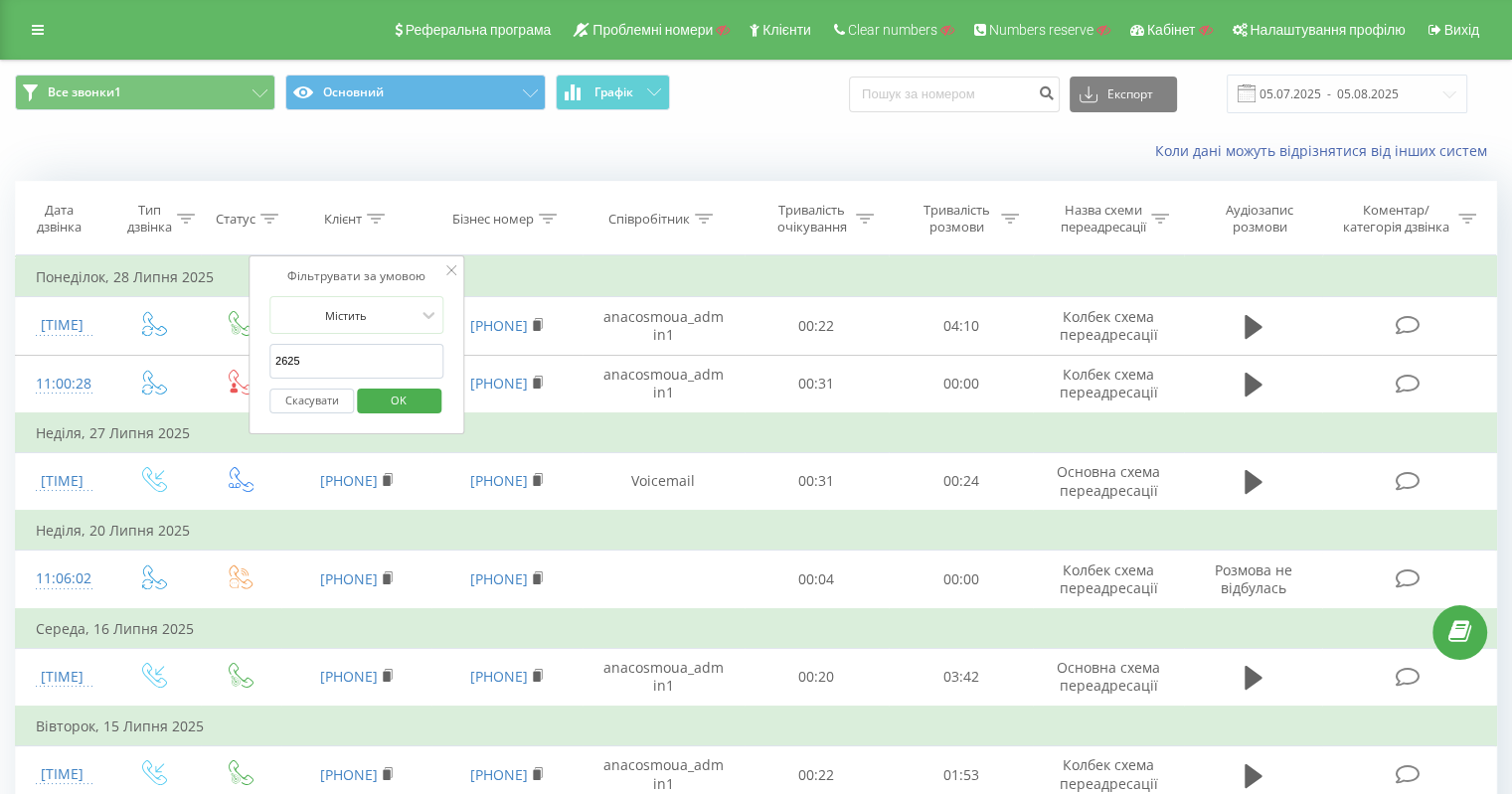 click on "OK" at bounding box center [399, 400] 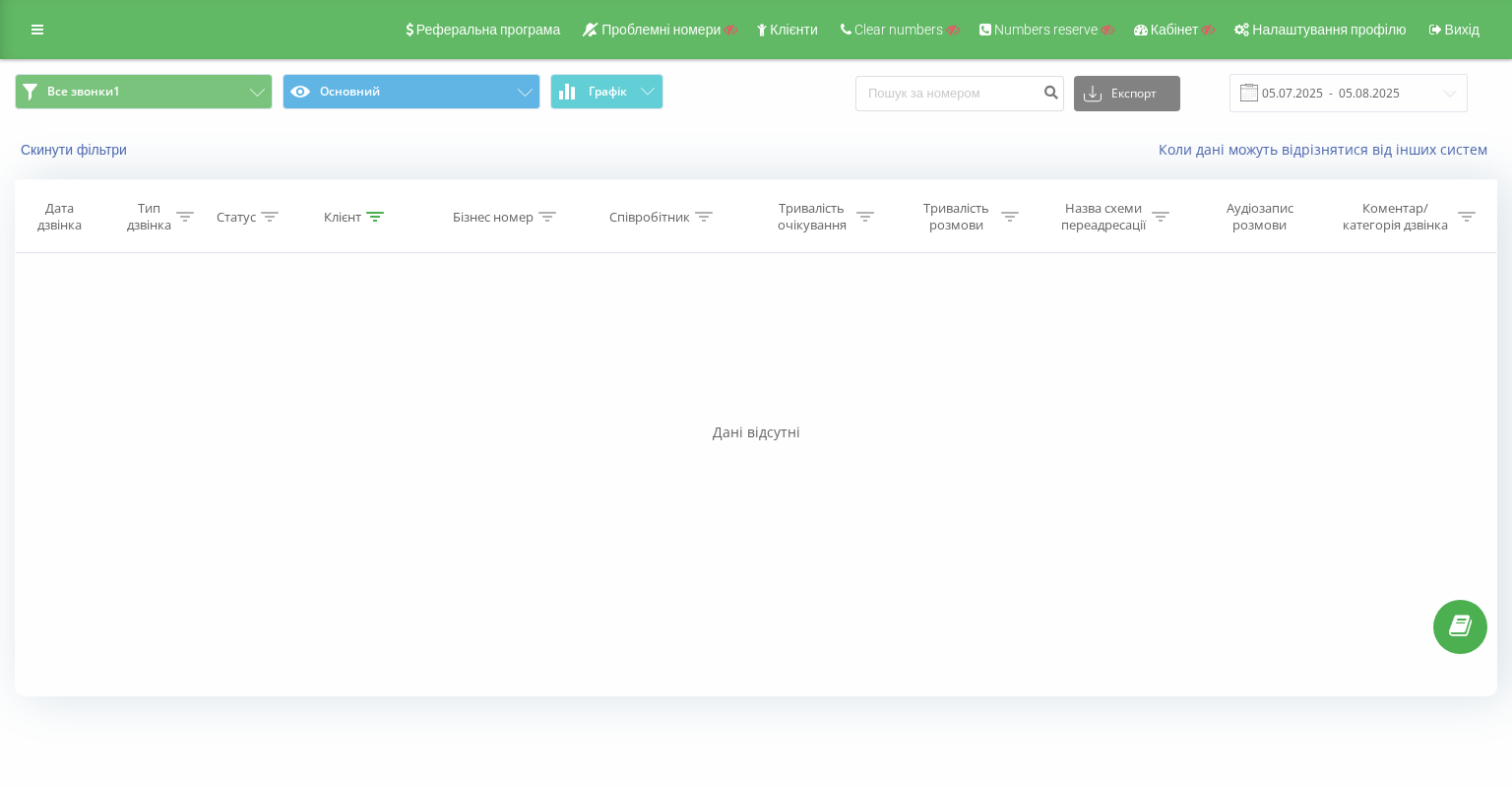 click 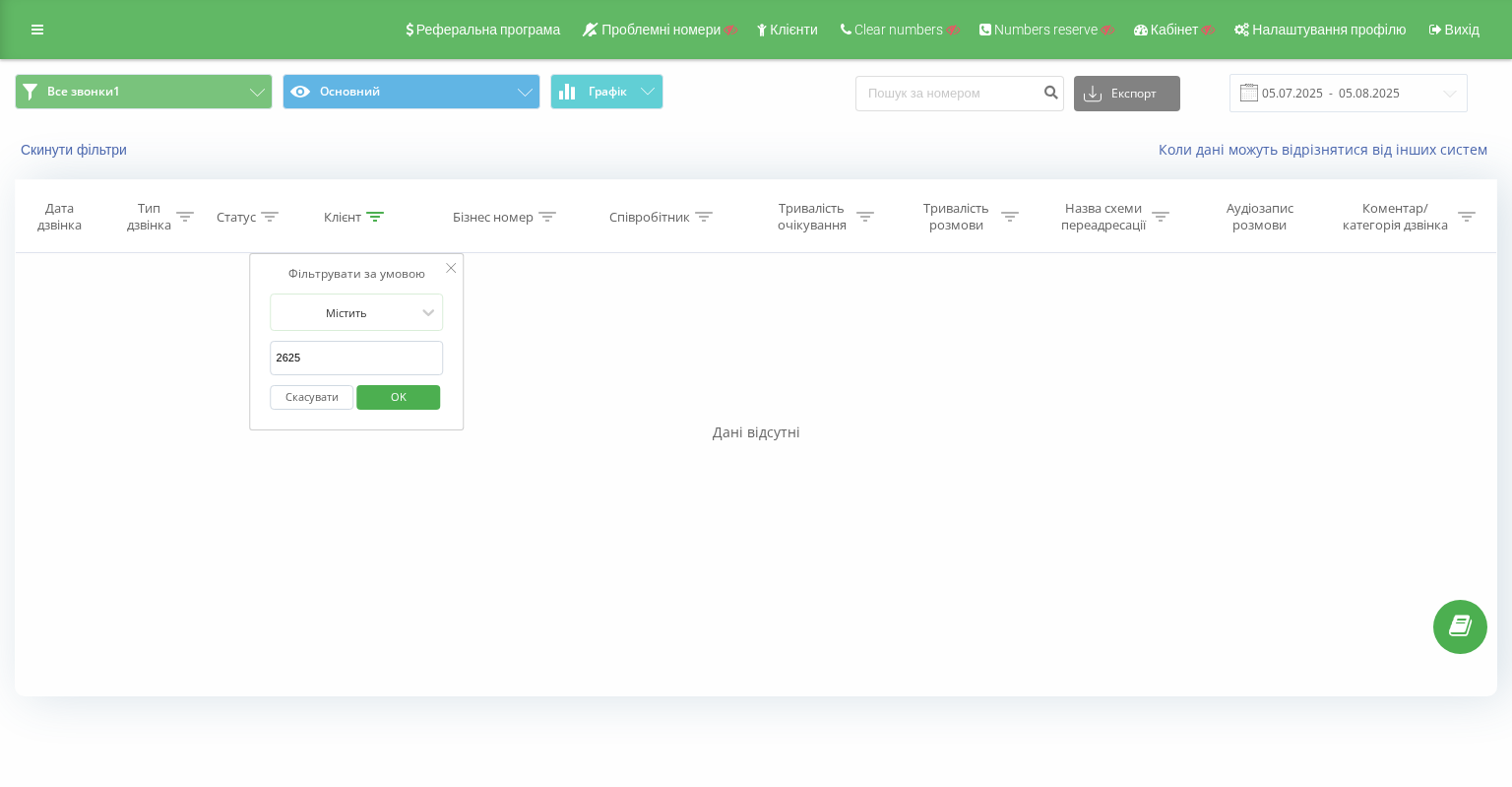 click on "Скасувати" at bounding box center [312, 397] 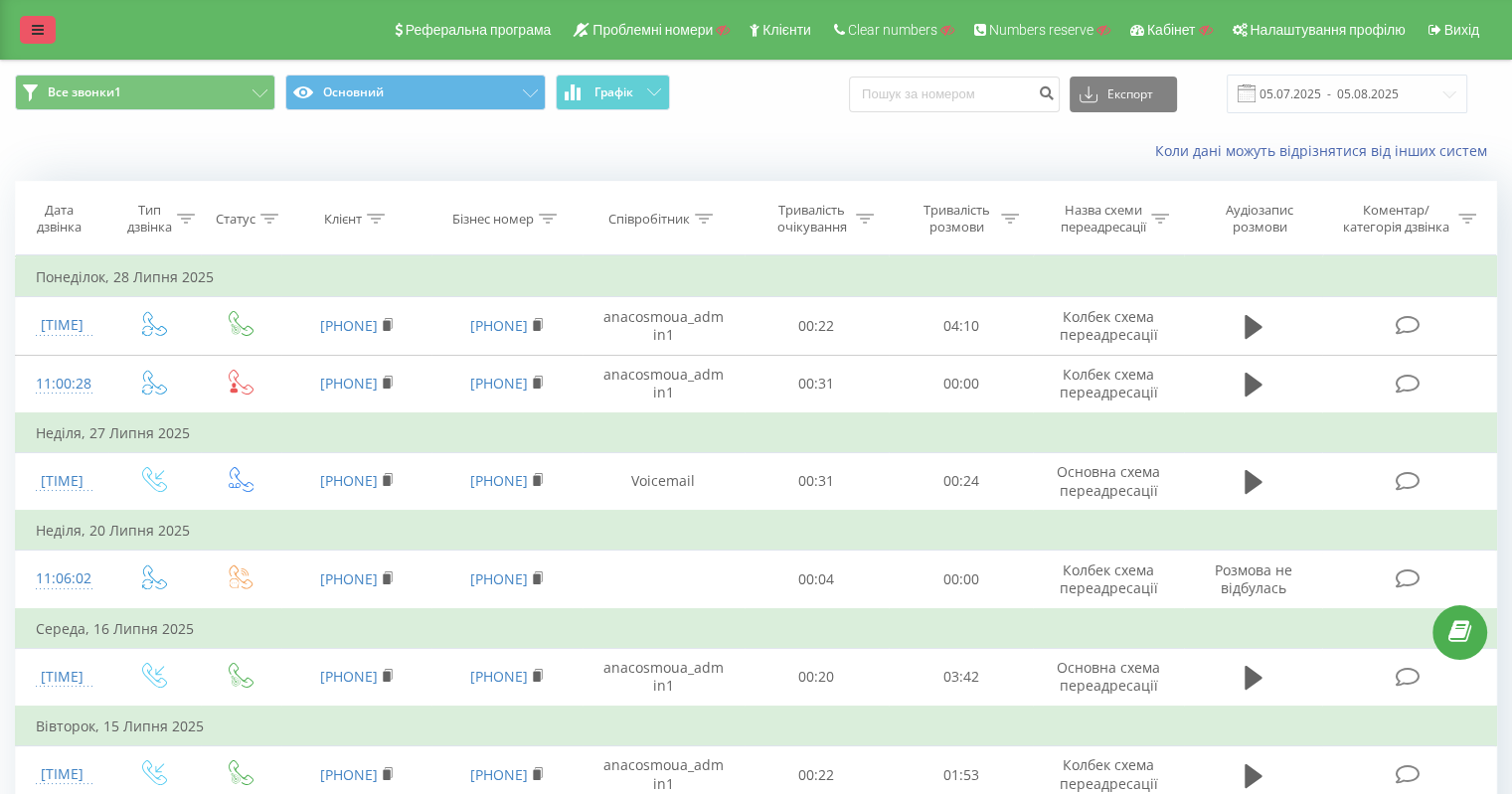 click at bounding box center (38, 30) 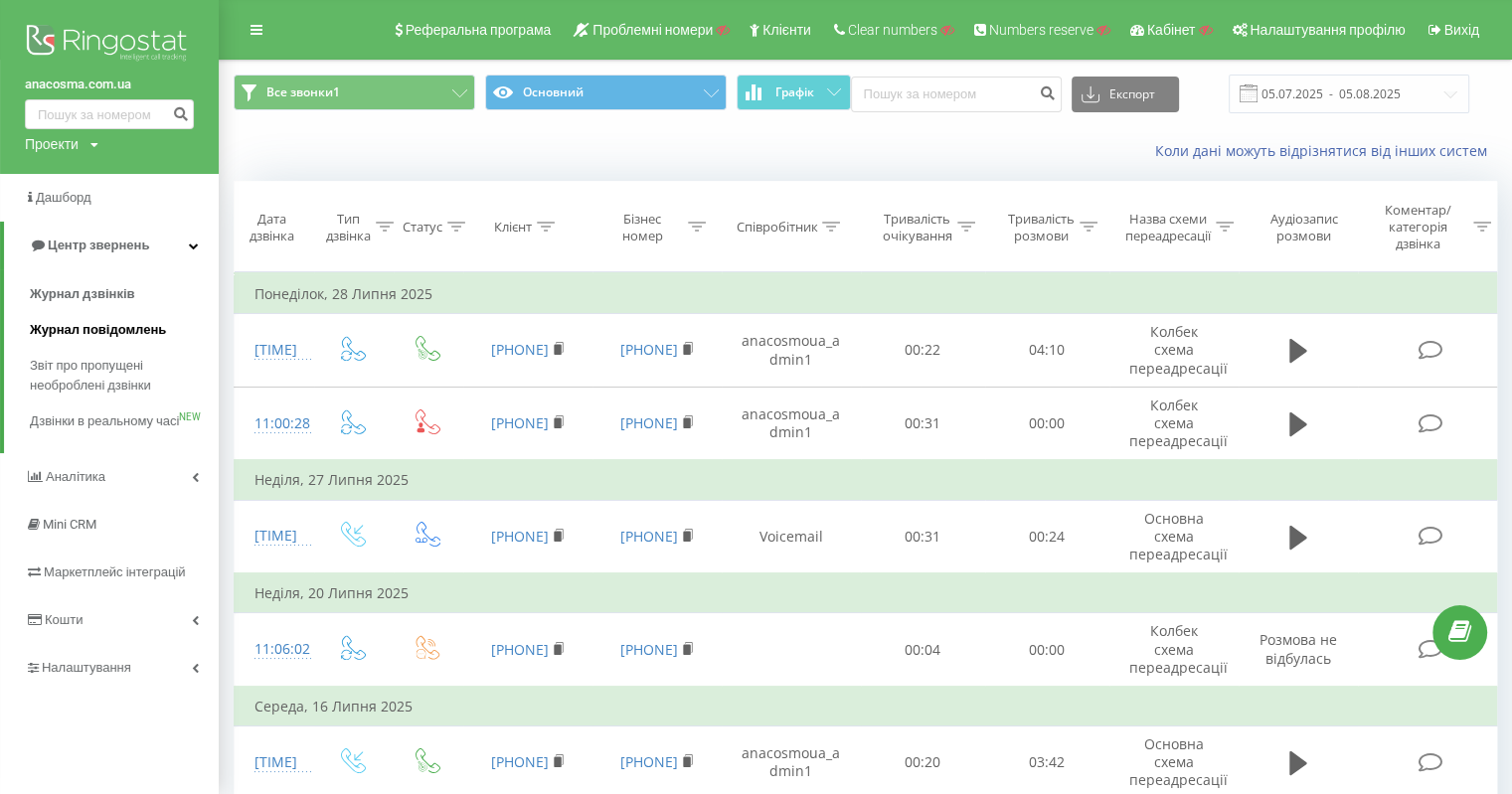 click on "Журнал повідомлень" at bounding box center (124, 330) 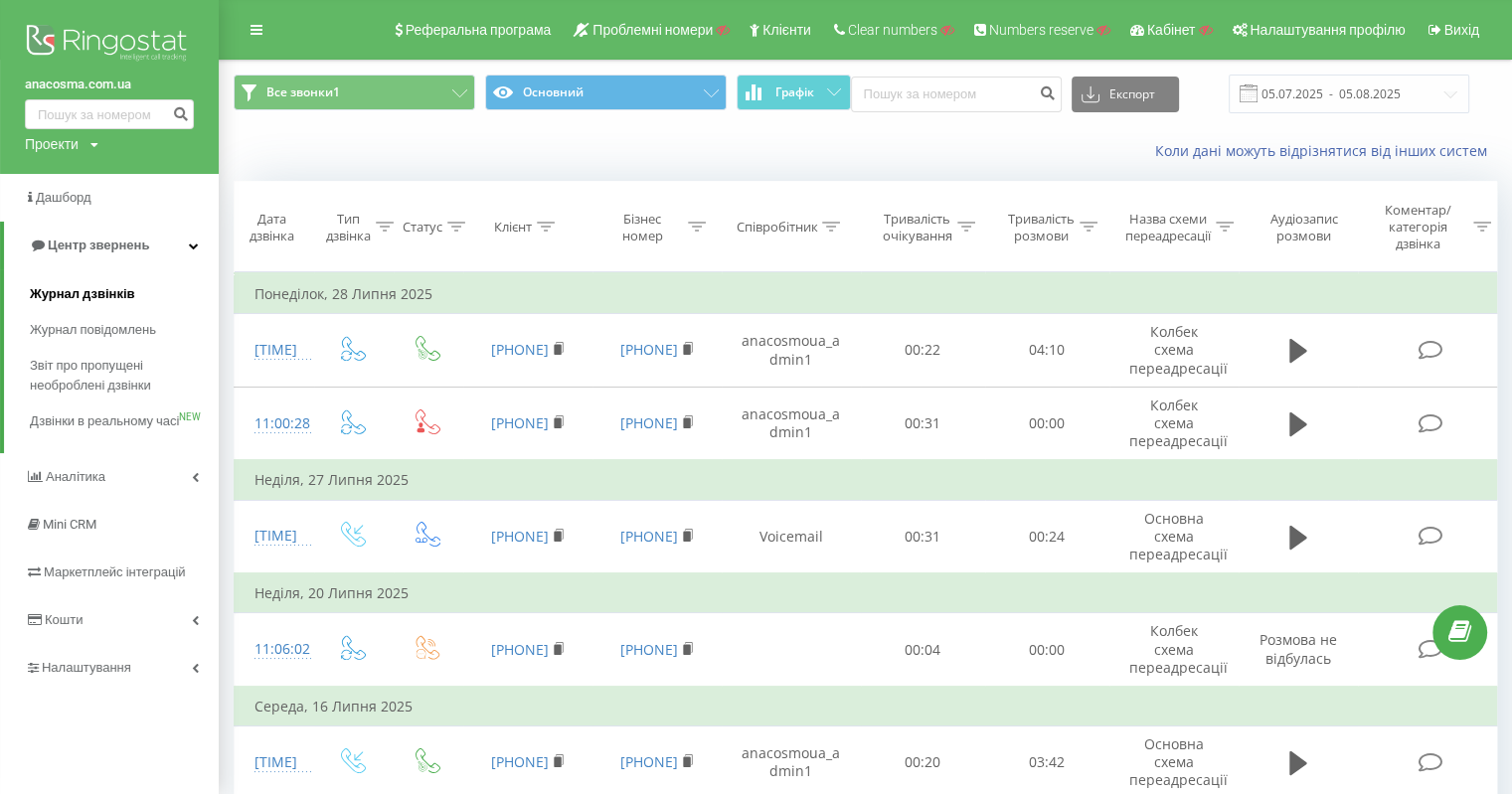 click on "Журнал дзвінків" at bounding box center (124, 294) 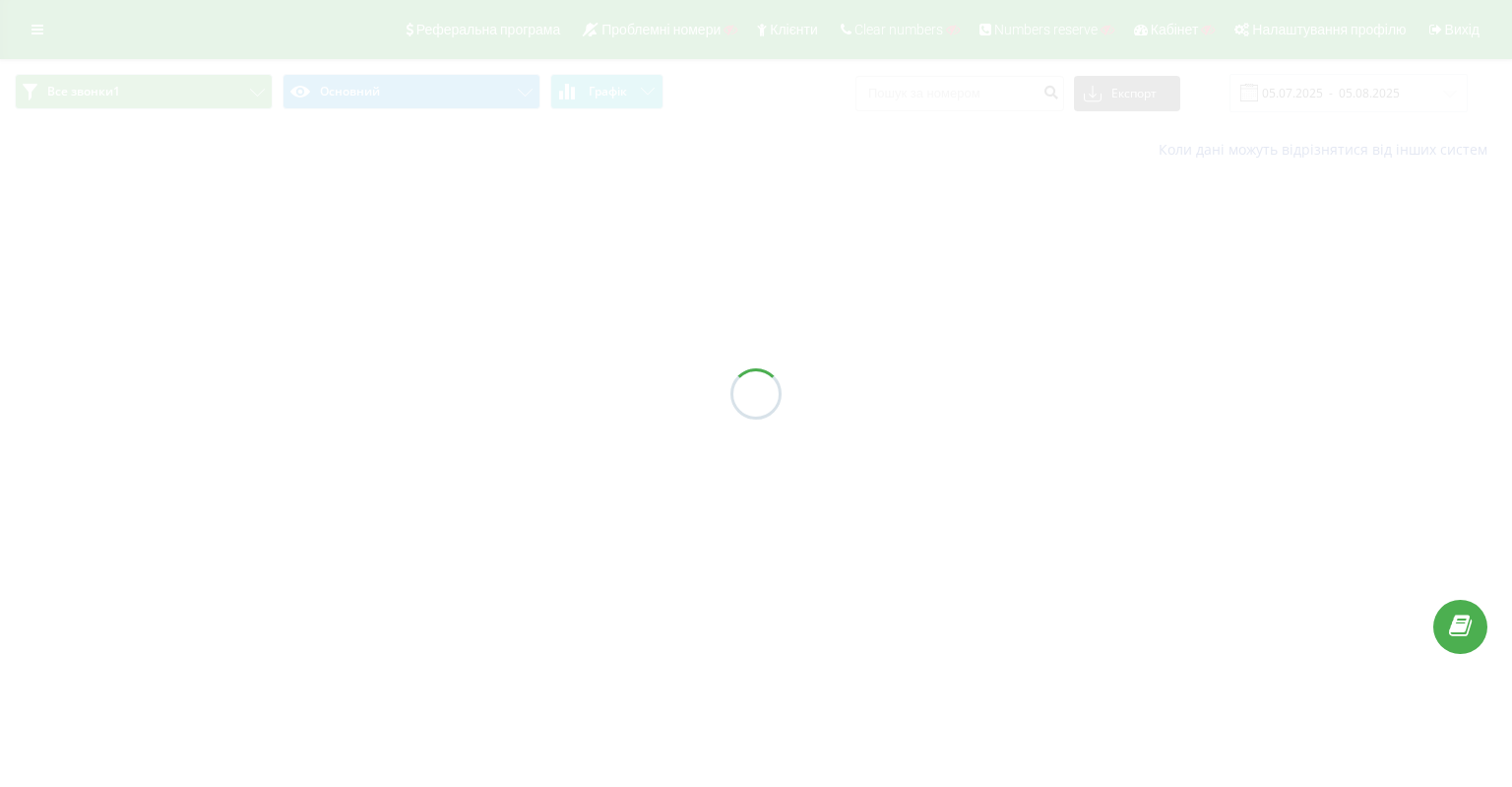 scroll, scrollTop: 0, scrollLeft: 0, axis: both 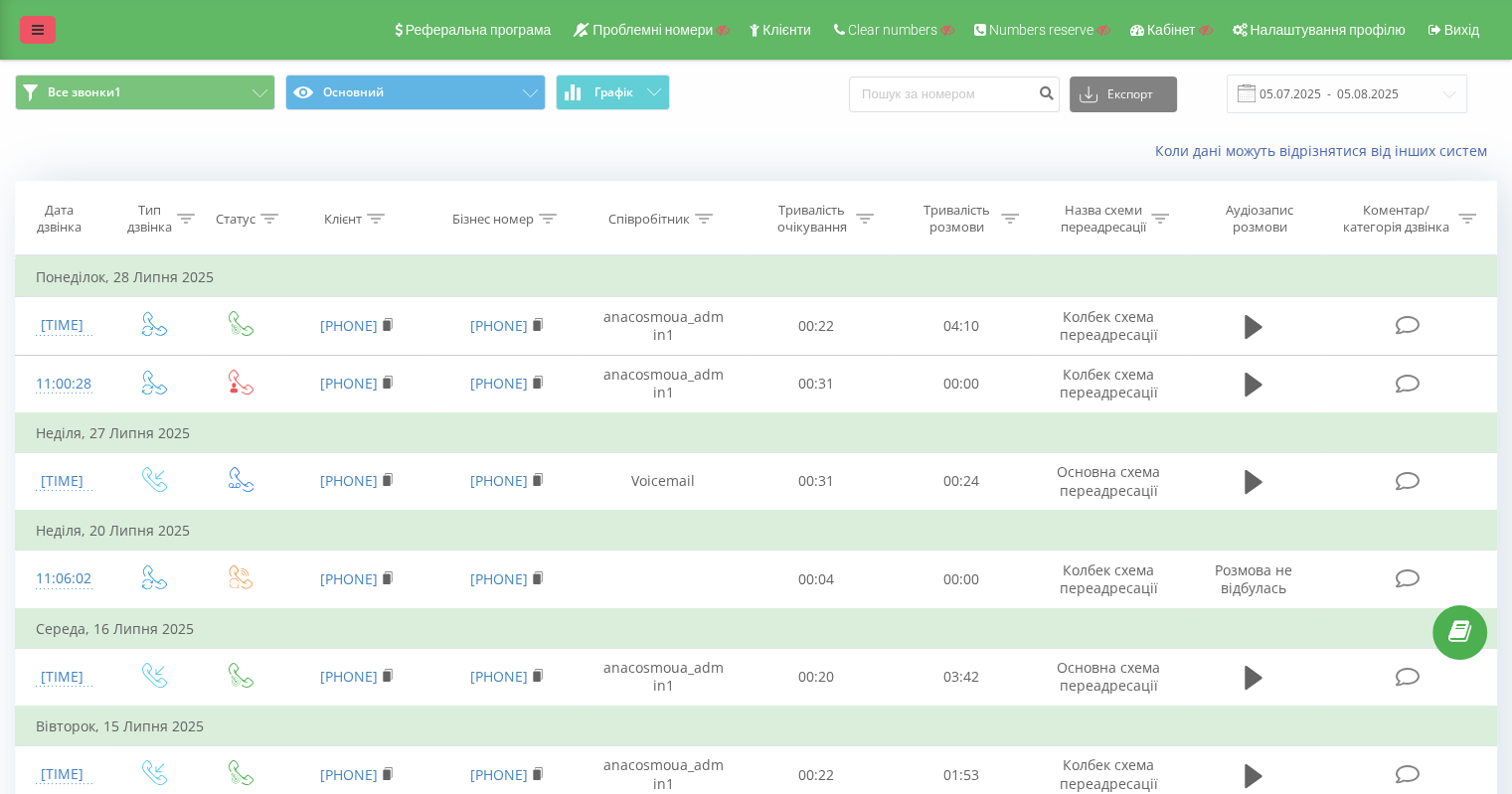 click at bounding box center (38, 30) 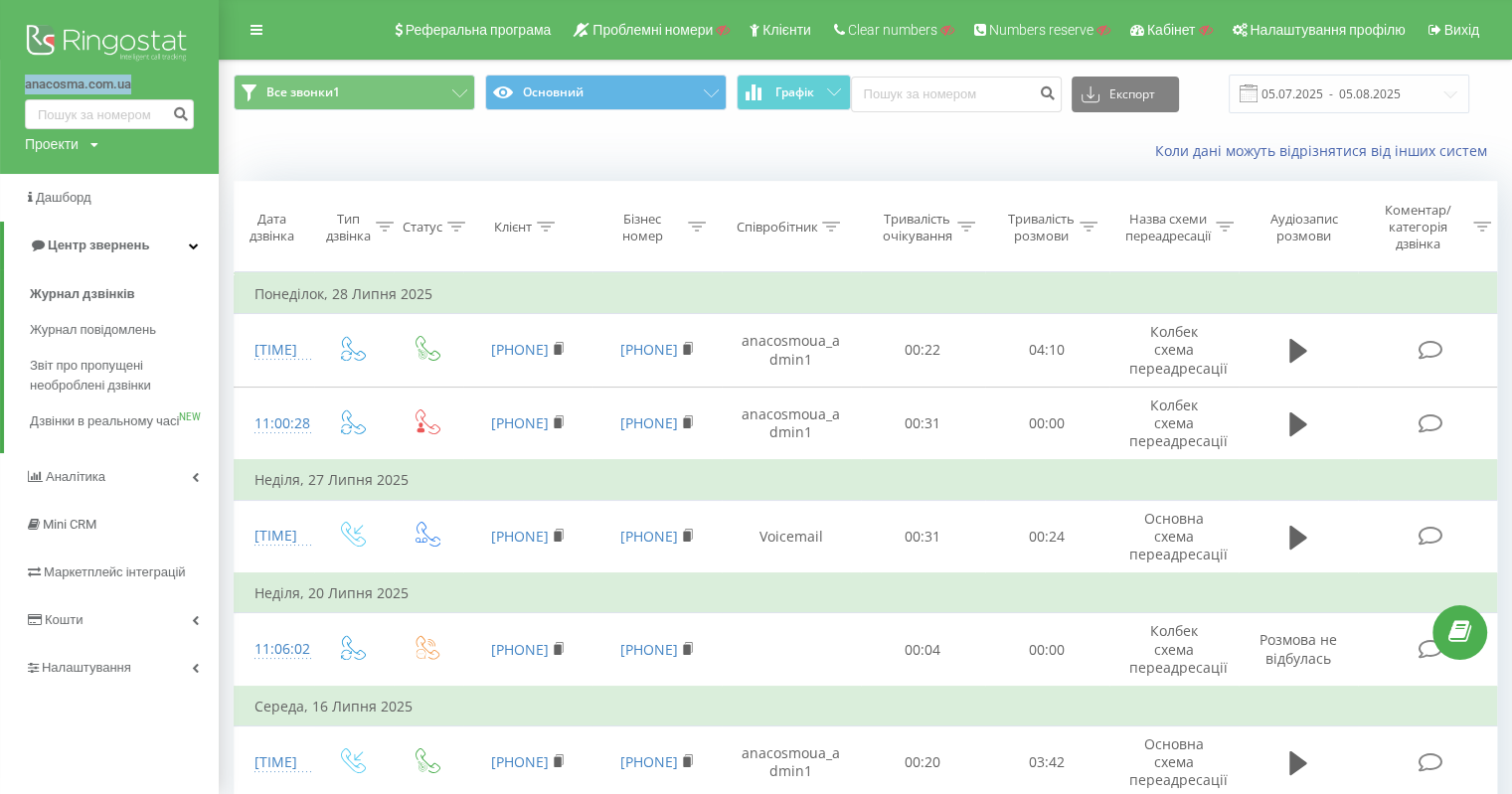 drag, startPoint x: 23, startPoint y: 88, endPoint x: 130, endPoint y: 88, distance: 107 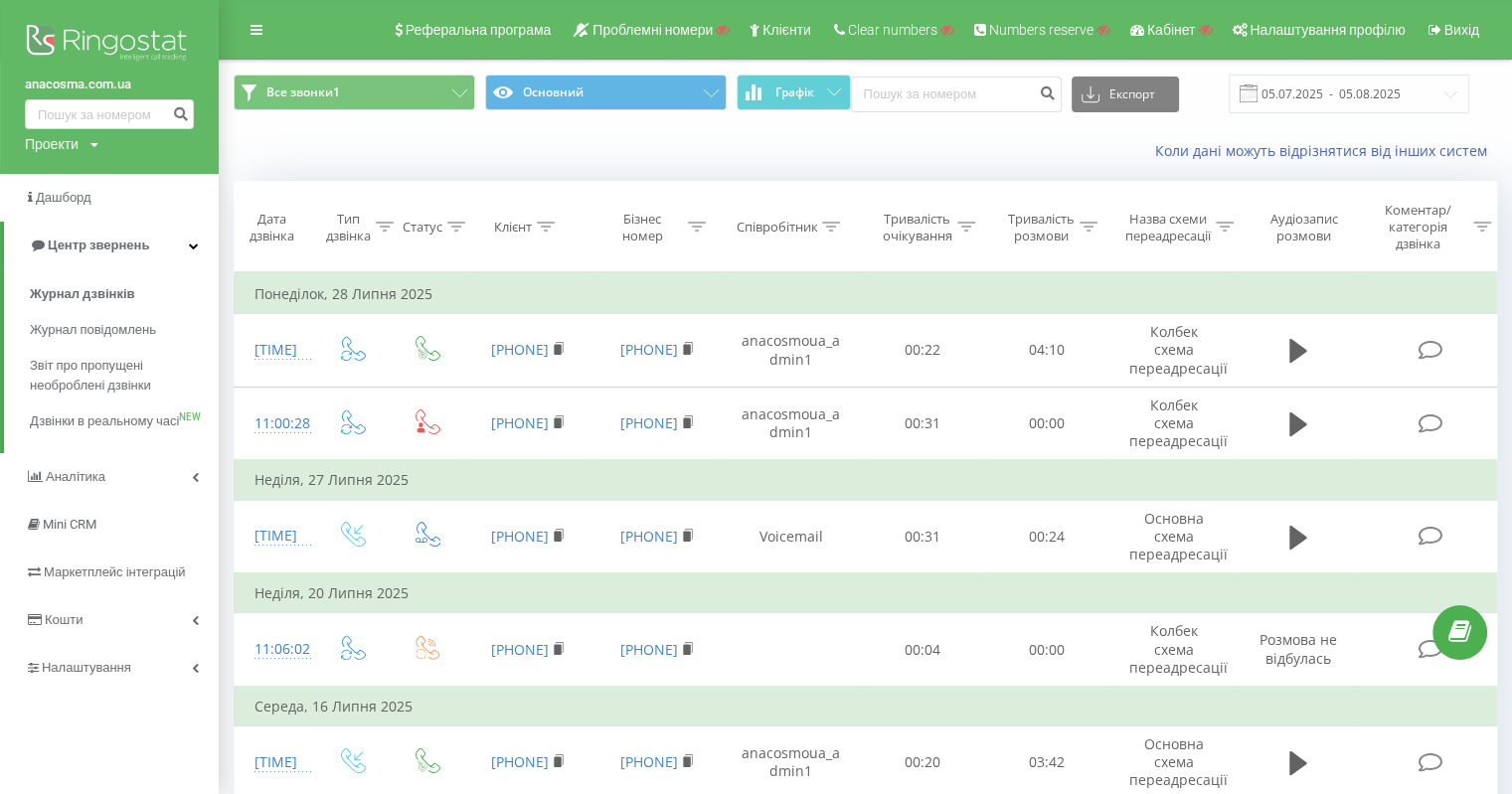 click on "Проекти" at bounding box center [52, 144] 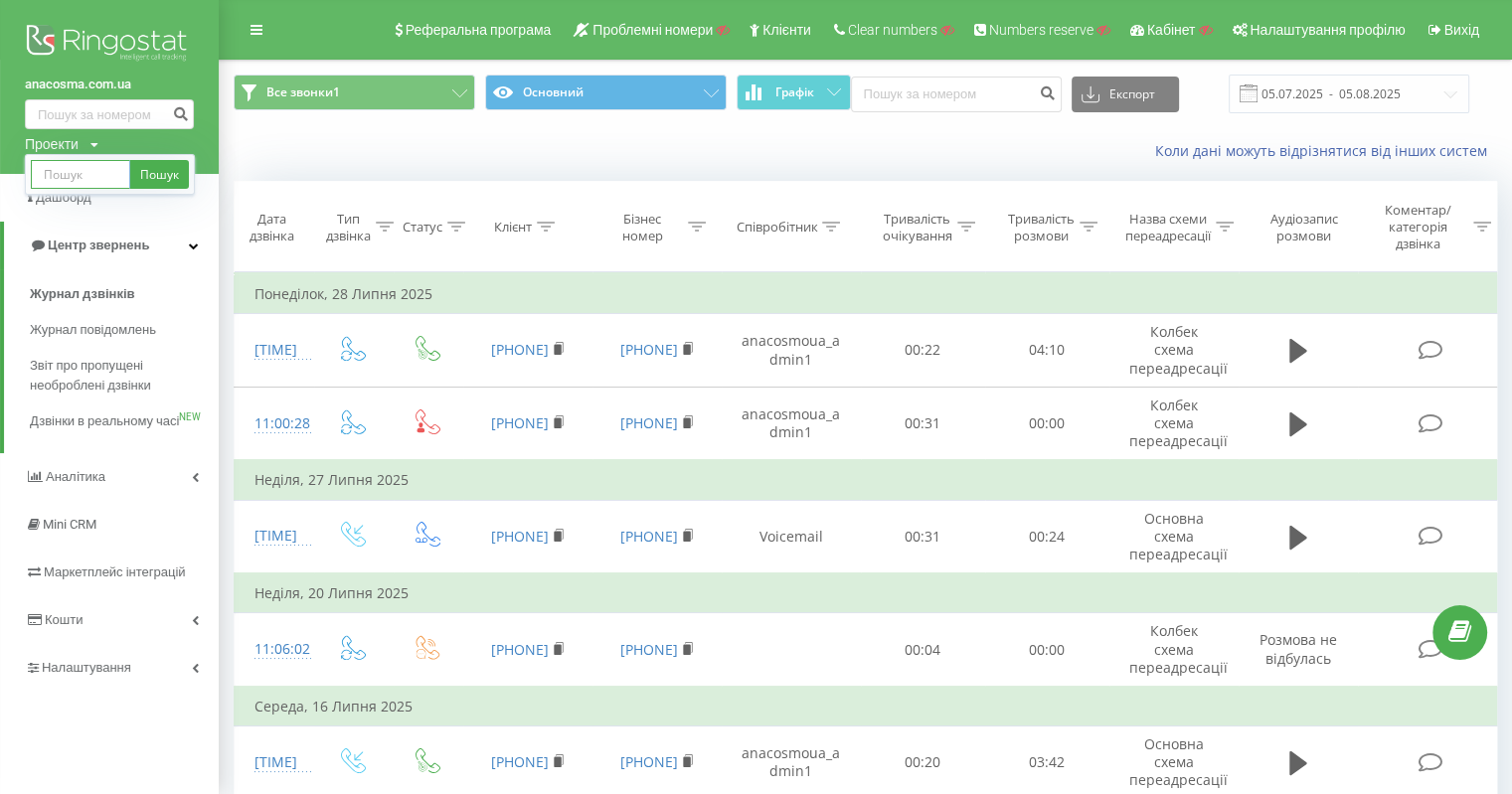 drag, startPoint x: 80, startPoint y: 167, endPoint x: 96, endPoint y: 170, distance: 16.278821 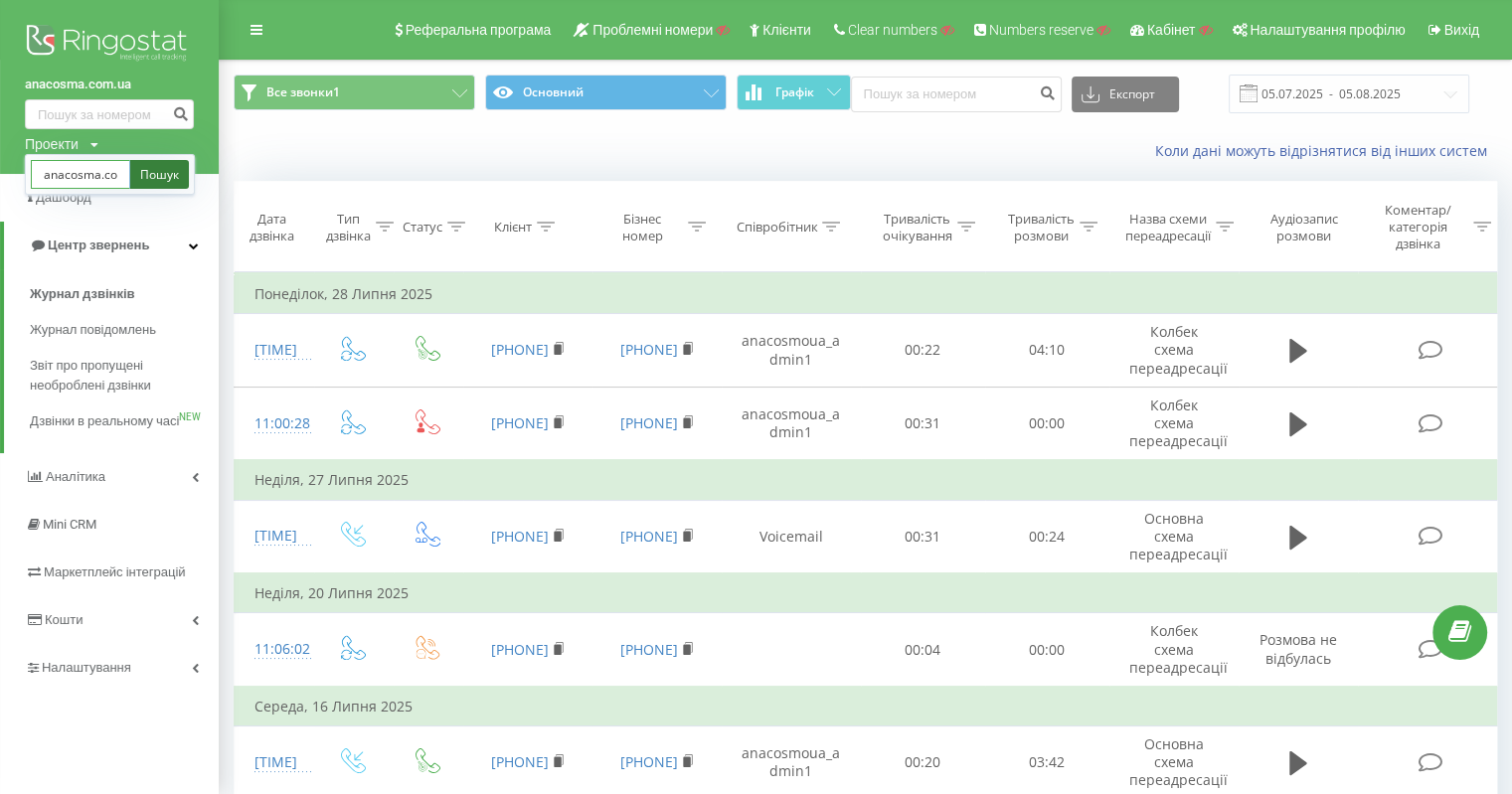 scroll, scrollTop: 0, scrollLeft: 27, axis: horizontal 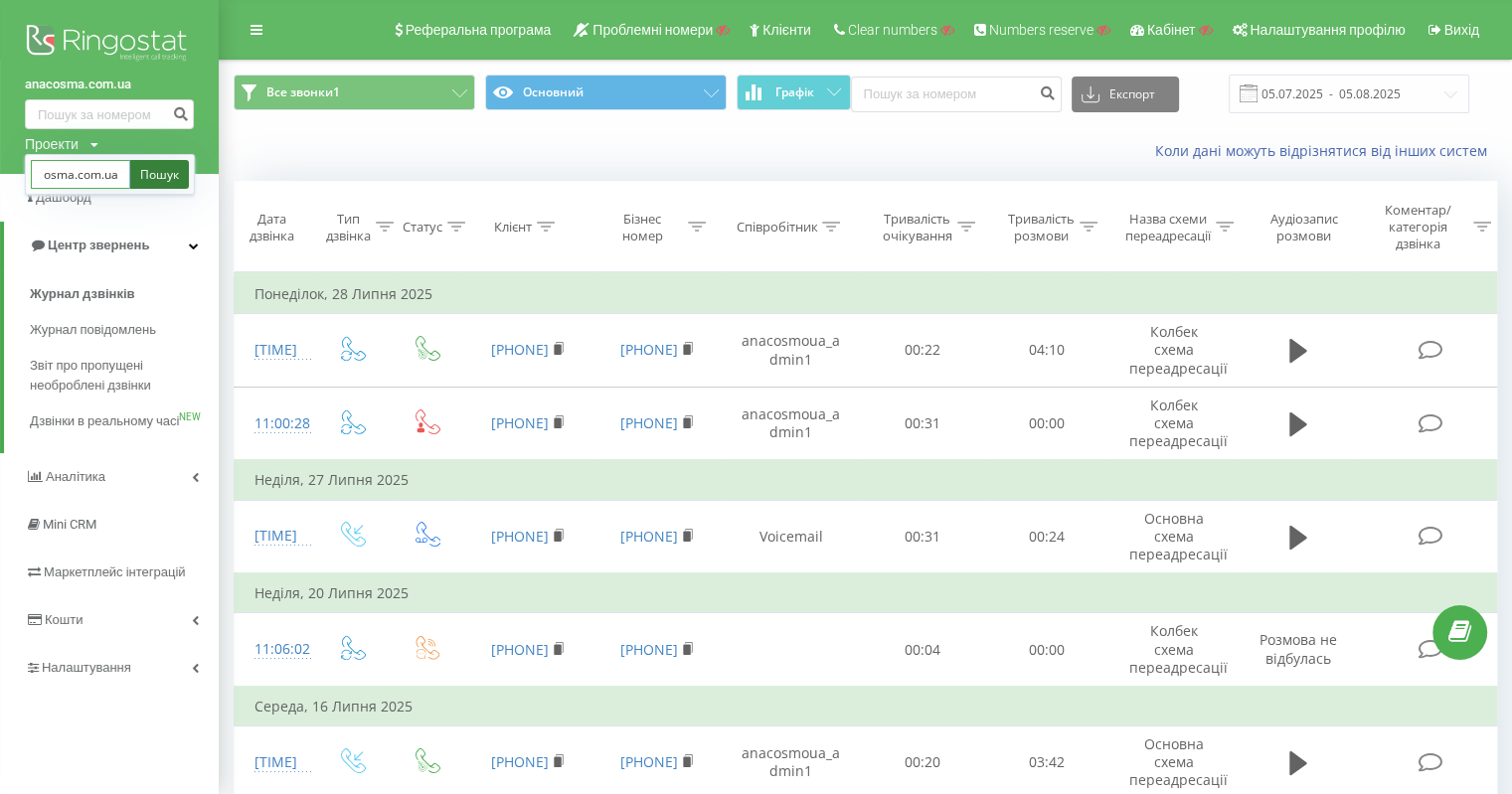 type on "anacosma.com.ua" 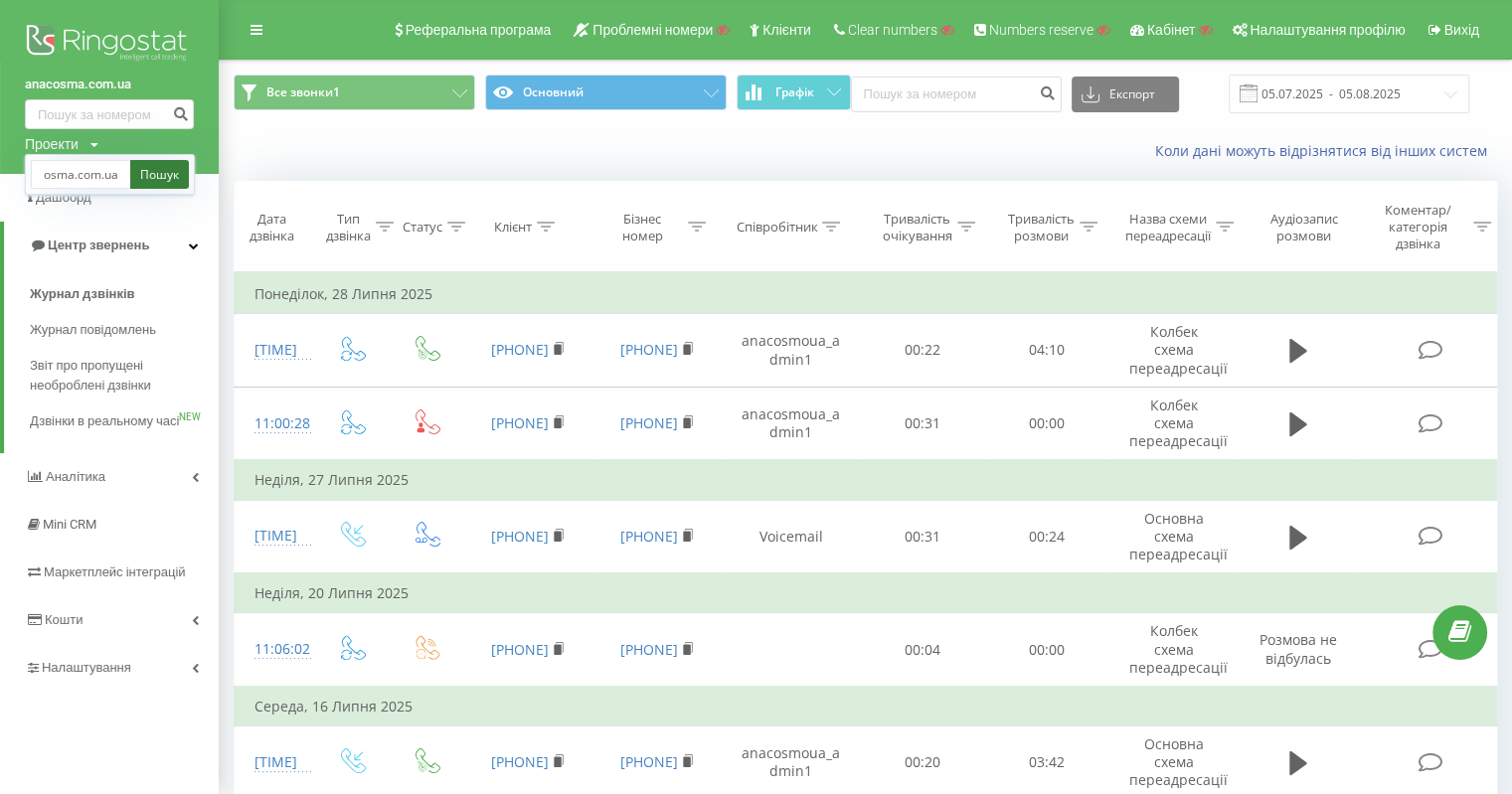 click on "Пошук" at bounding box center (159, 174) 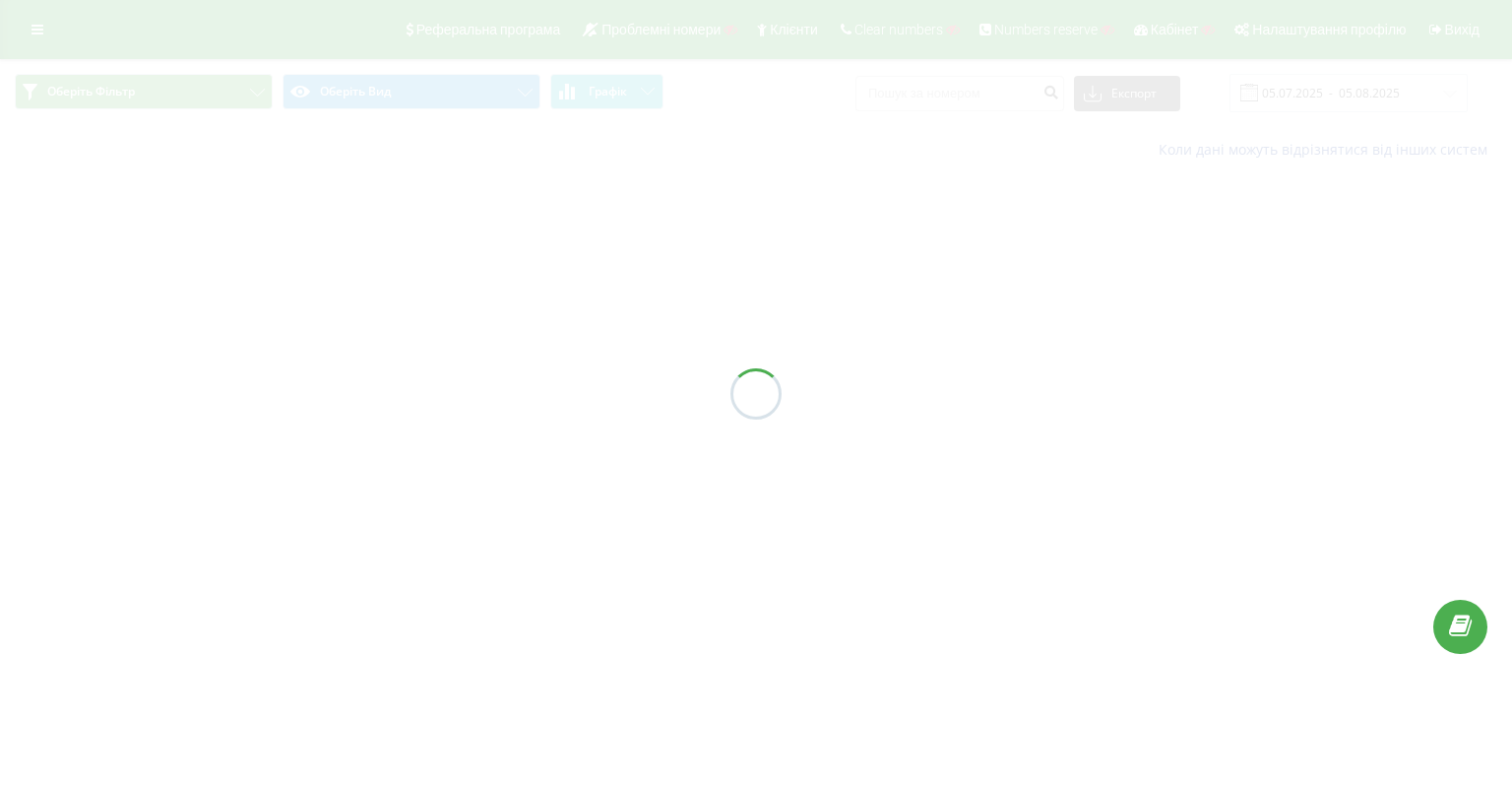scroll, scrollTop: 0, scrollLeft: 0, axis: both 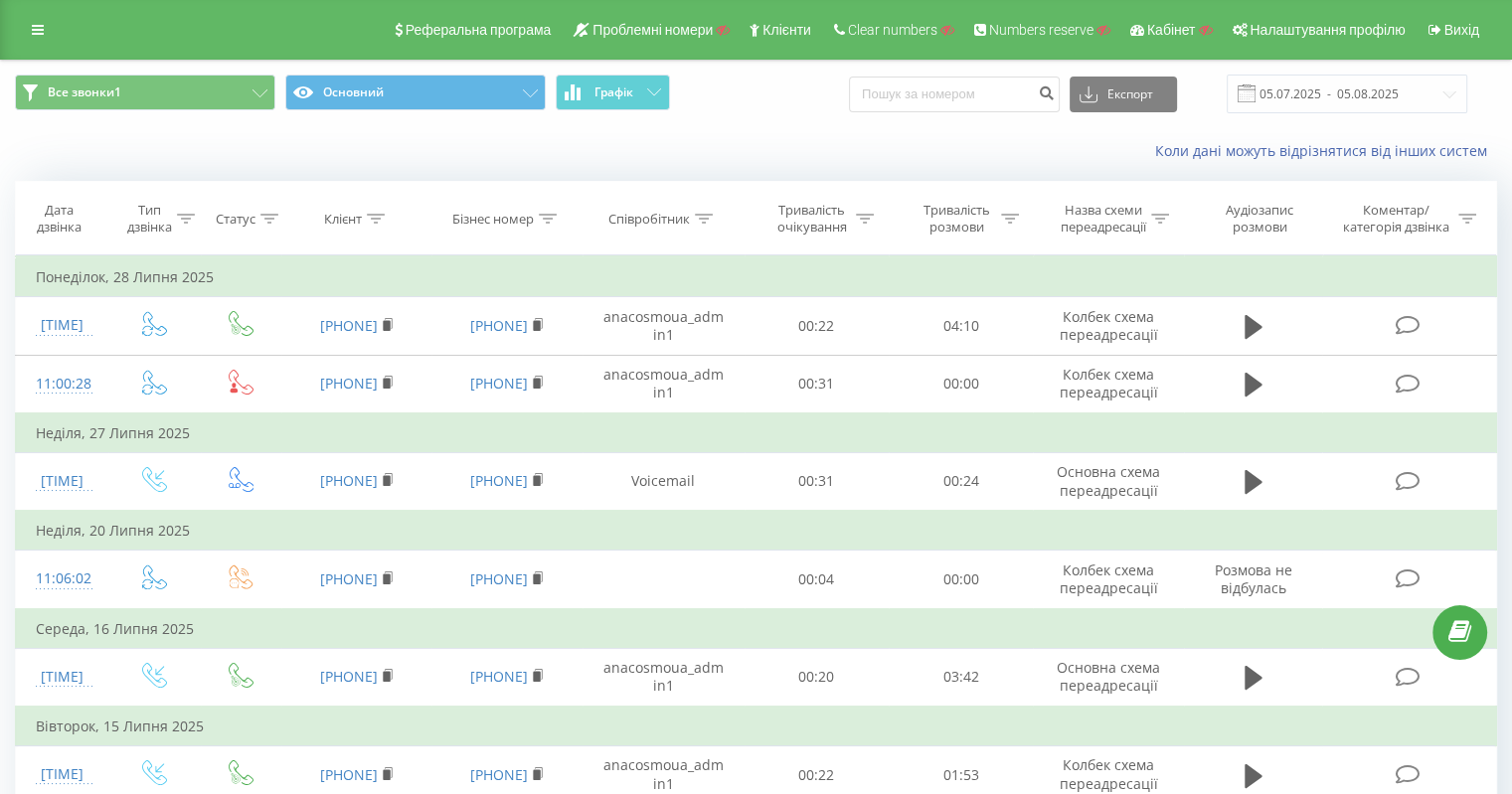 click on "Реферальна програма Проблемні номери Клієнти Clear numbers Numbers reserve Кабінет Налаштування профілю Вихід" at bounding box center (756, 30) 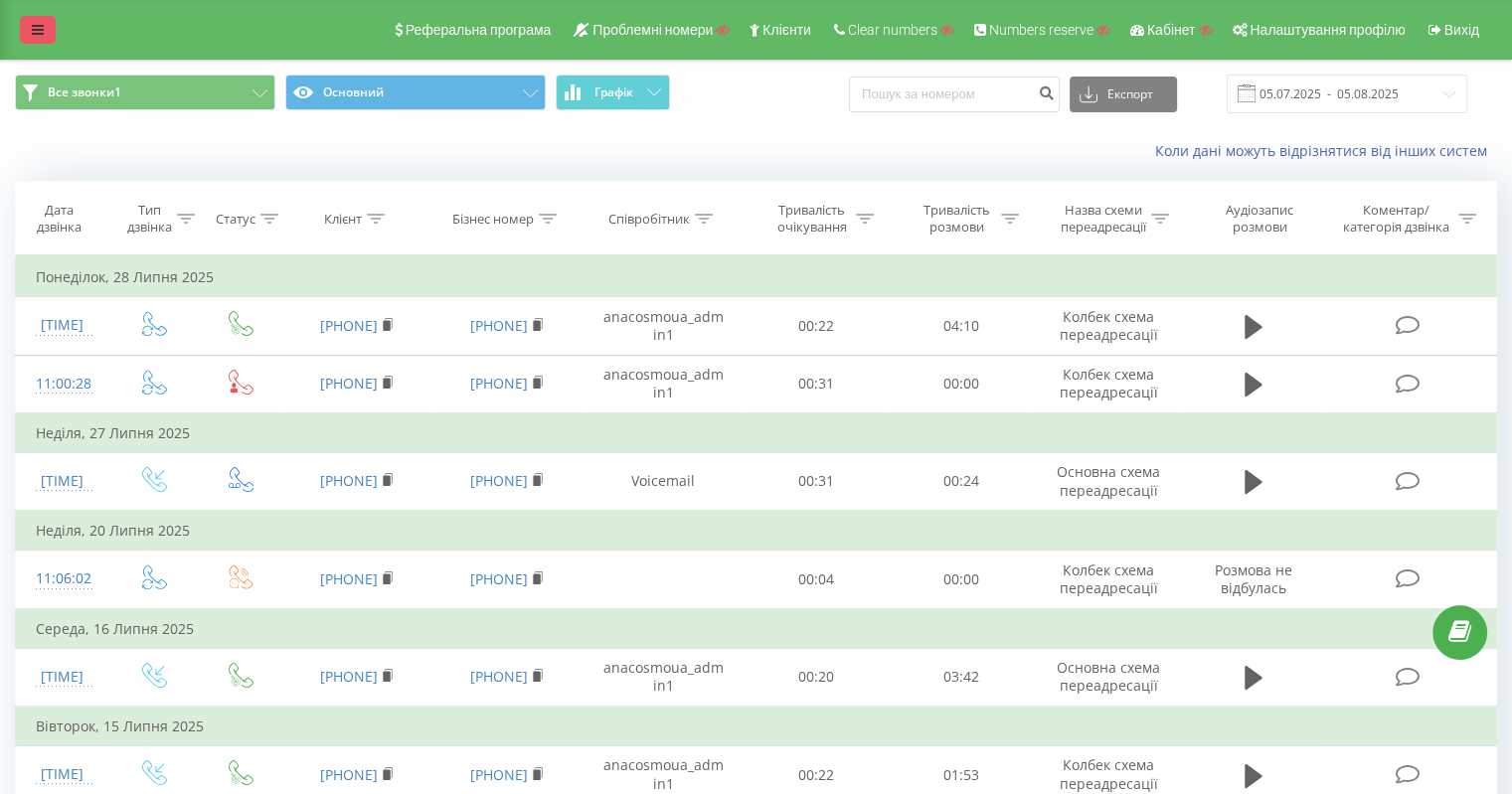 click at bounding box center (38, 30) 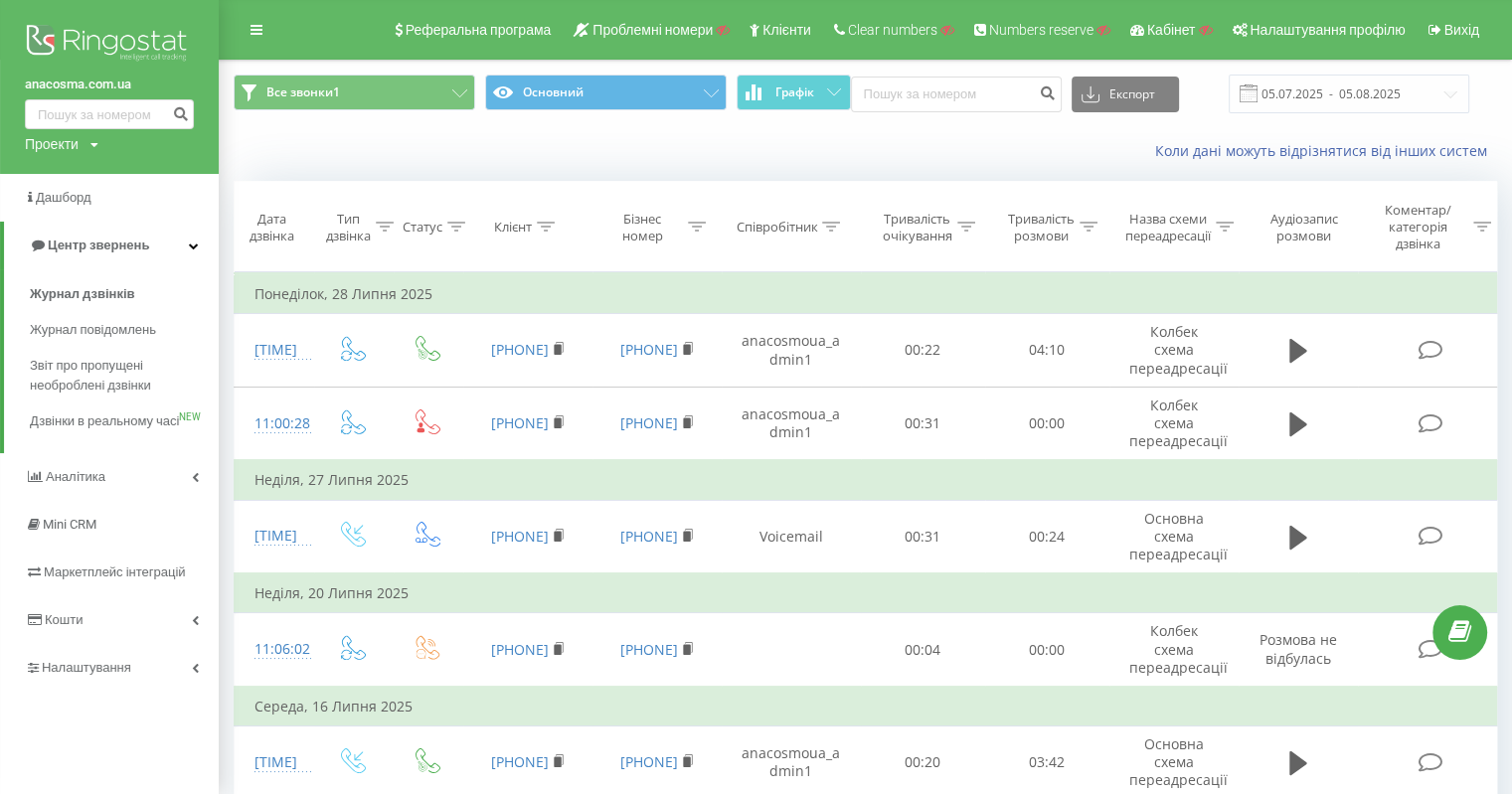 click on "Проекти" at bounding box center [52, 144] 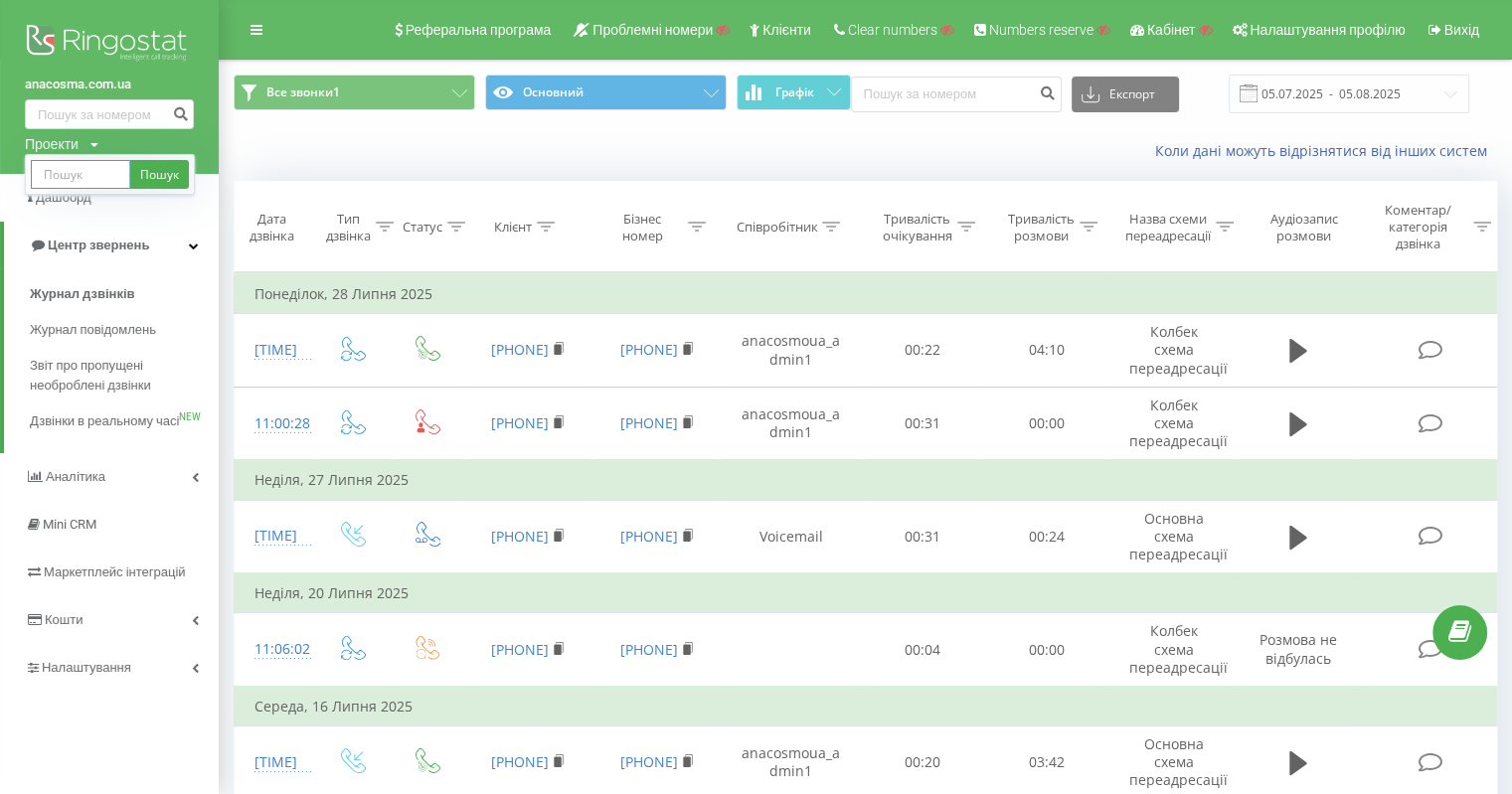 click at bounding box center (81, 174) 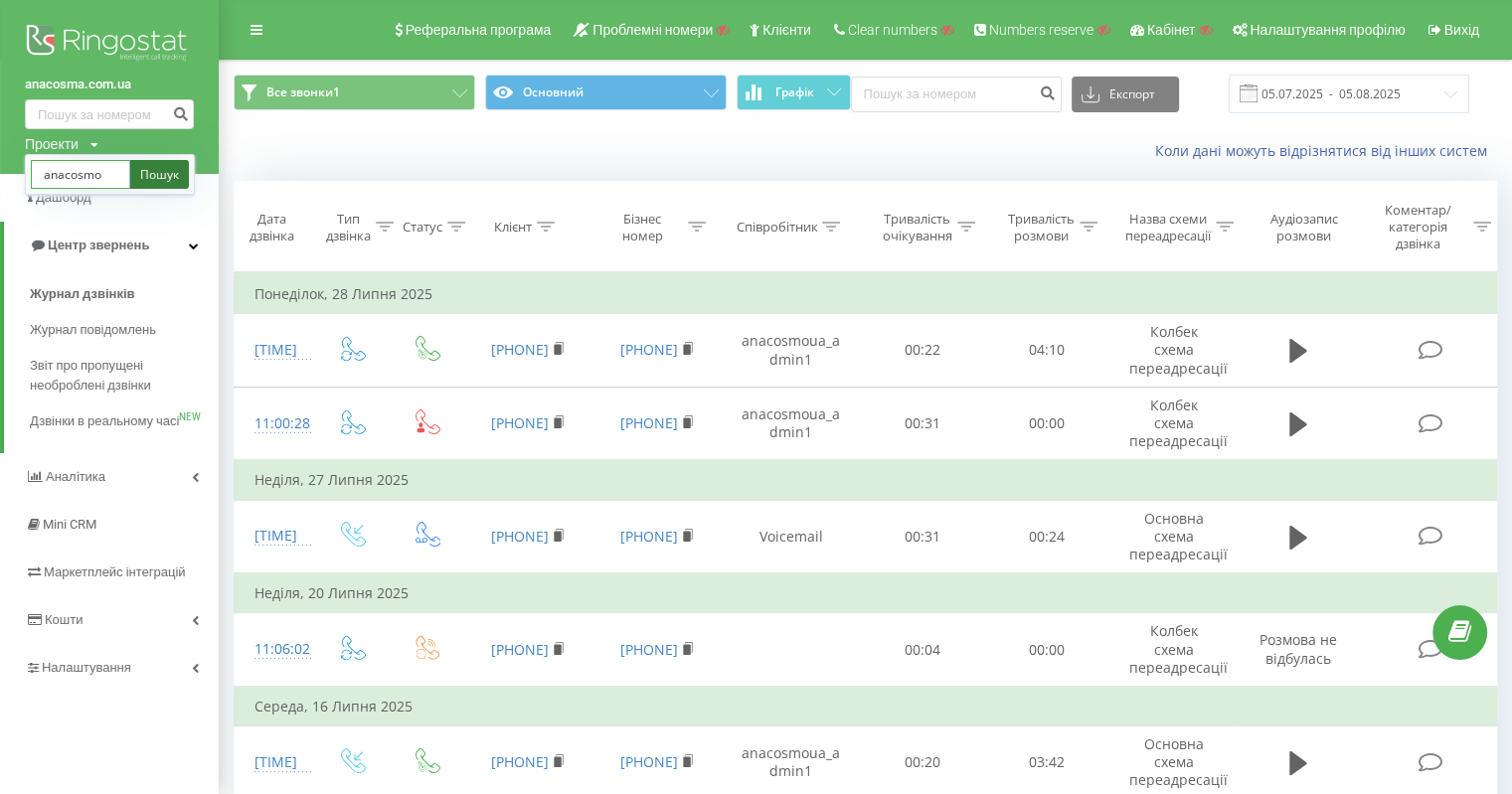 type on "anacosmo" 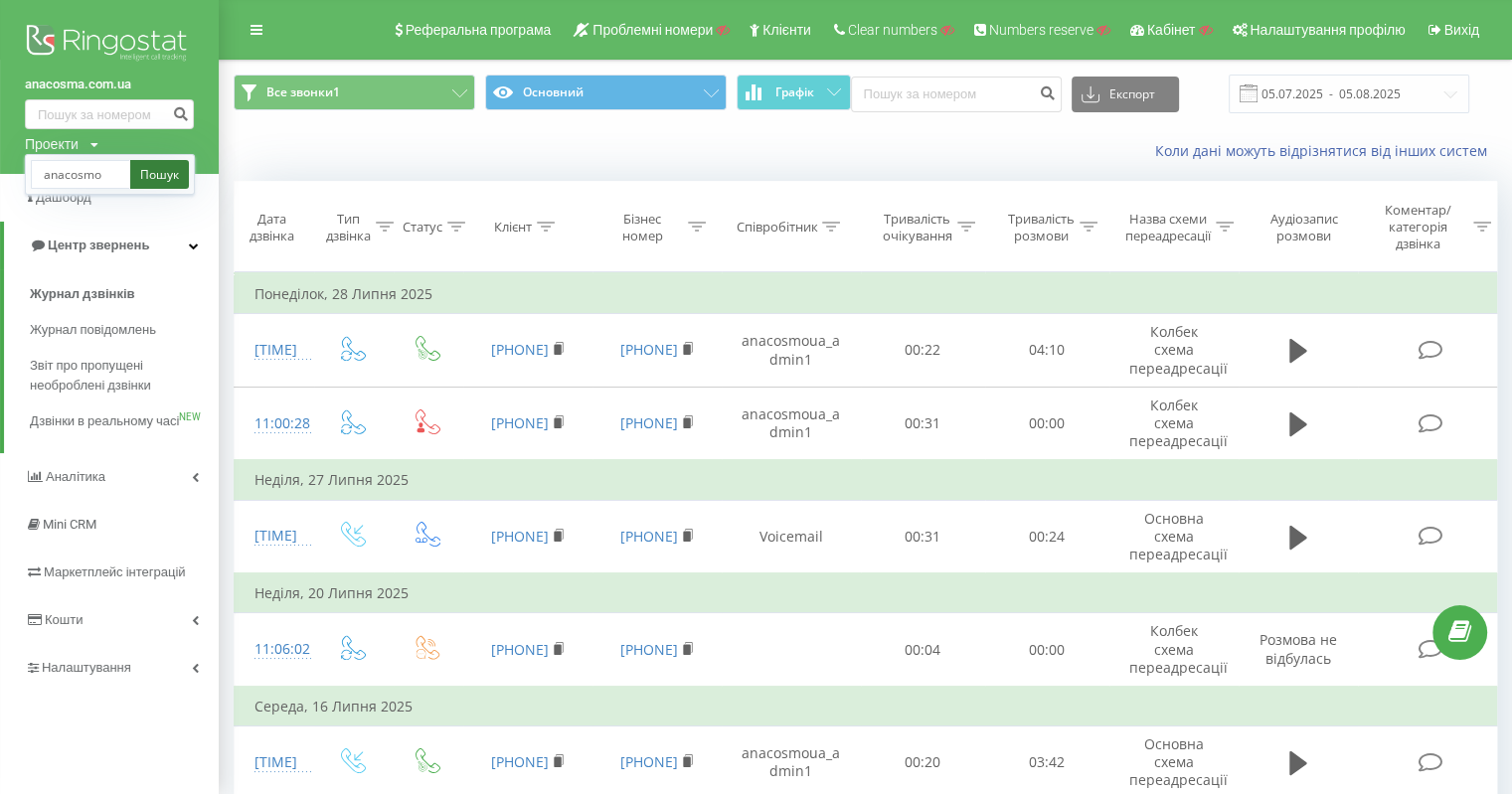 click on "Пошук" at bounding box center [159, 174] 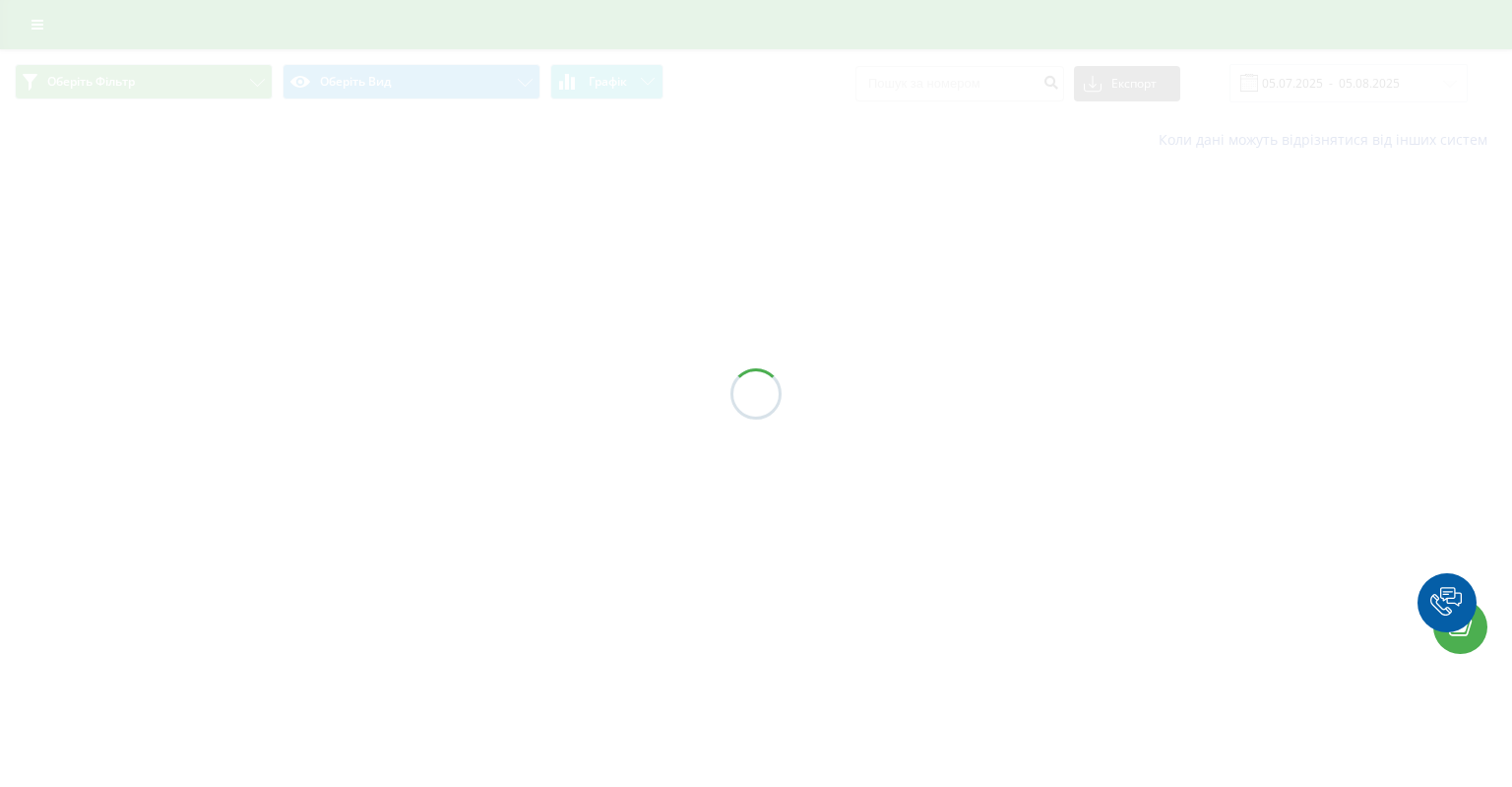 scroll, scrollTop: 0, scrollLeft: 0, axis: both 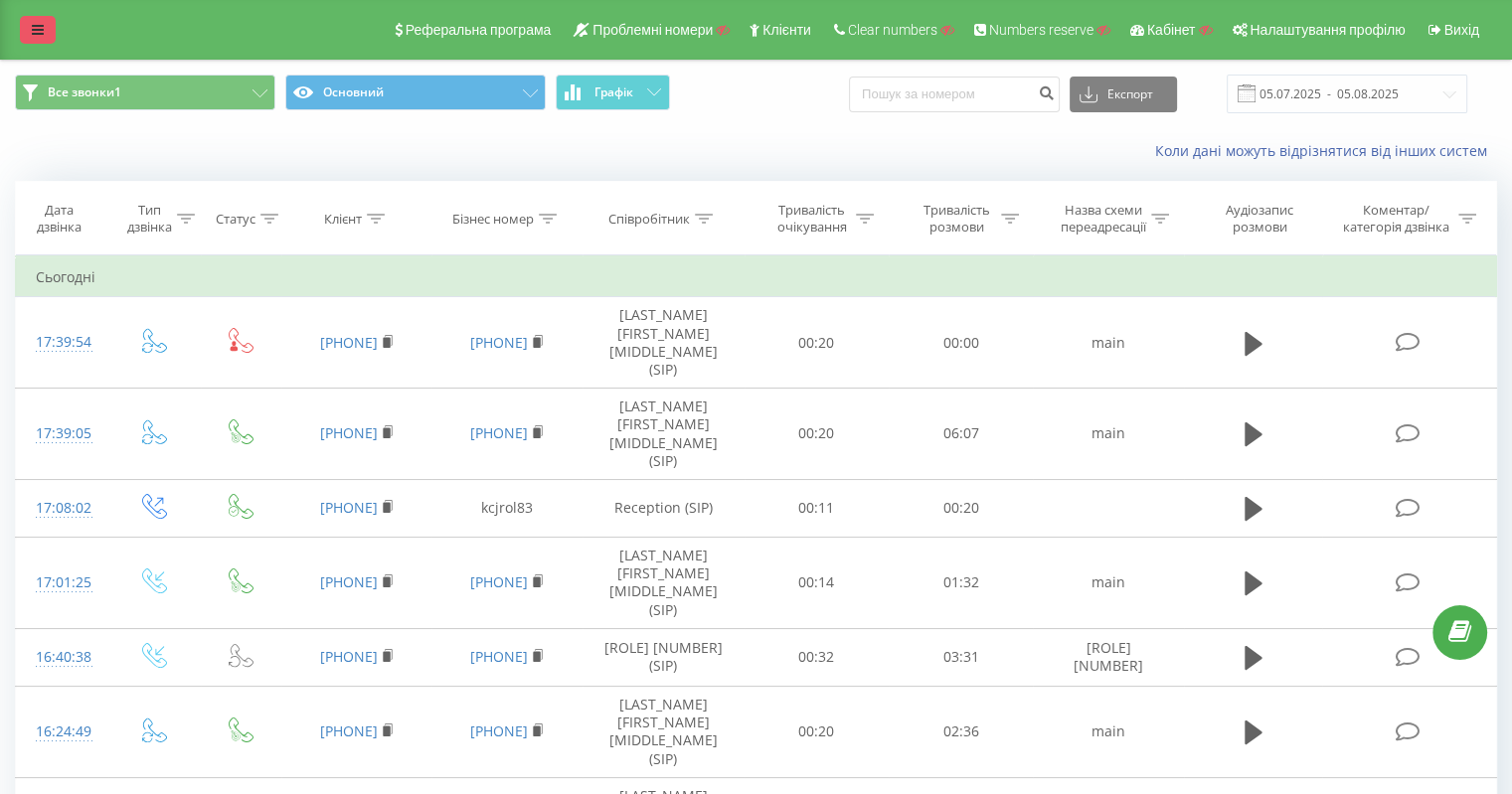 click at bounding box center [38, 30] 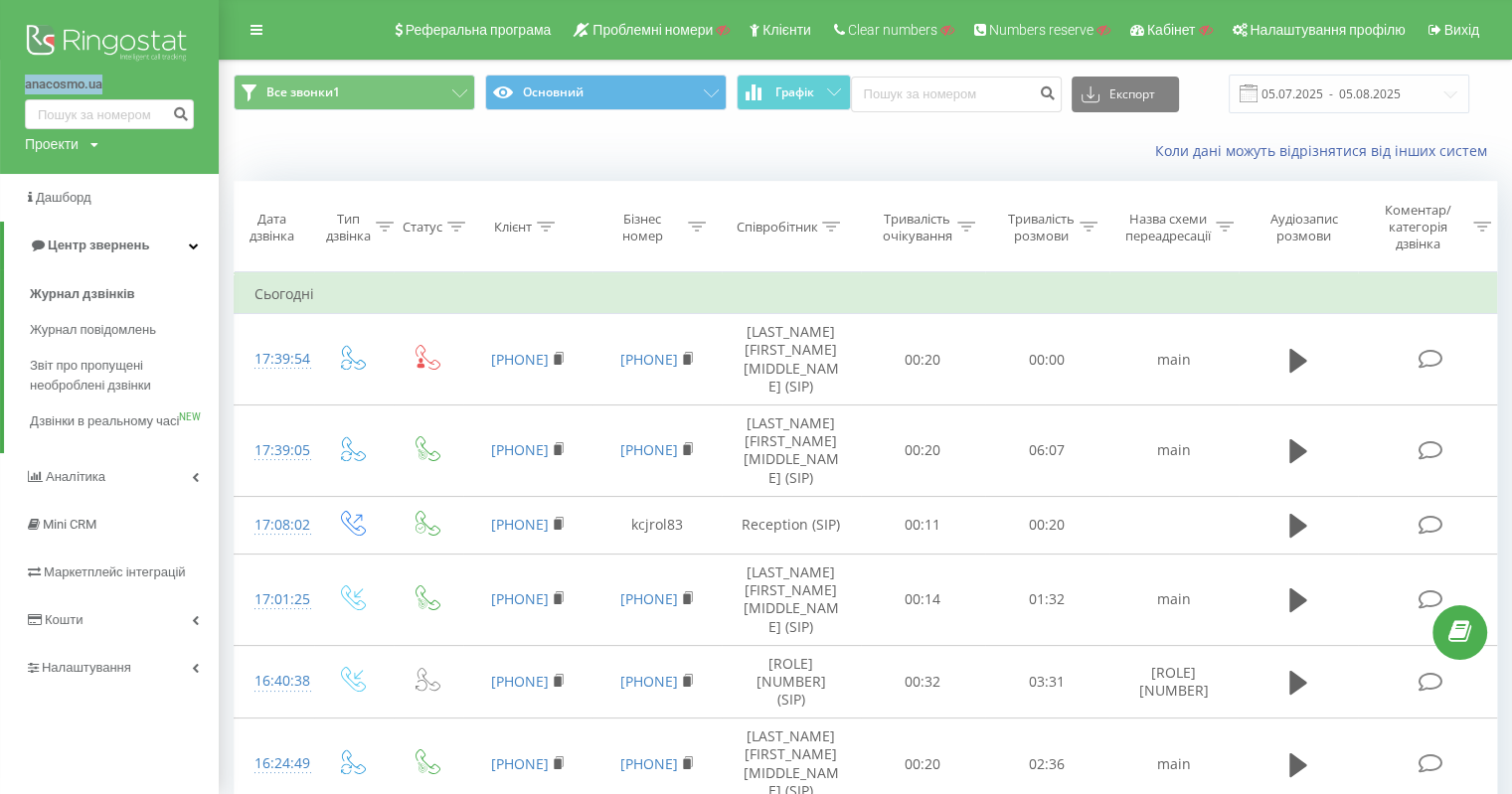 drag, startPoint x: 14, startPoint y: 84, endPoint x: 126, endPoint y: 79, distance: 112.11155 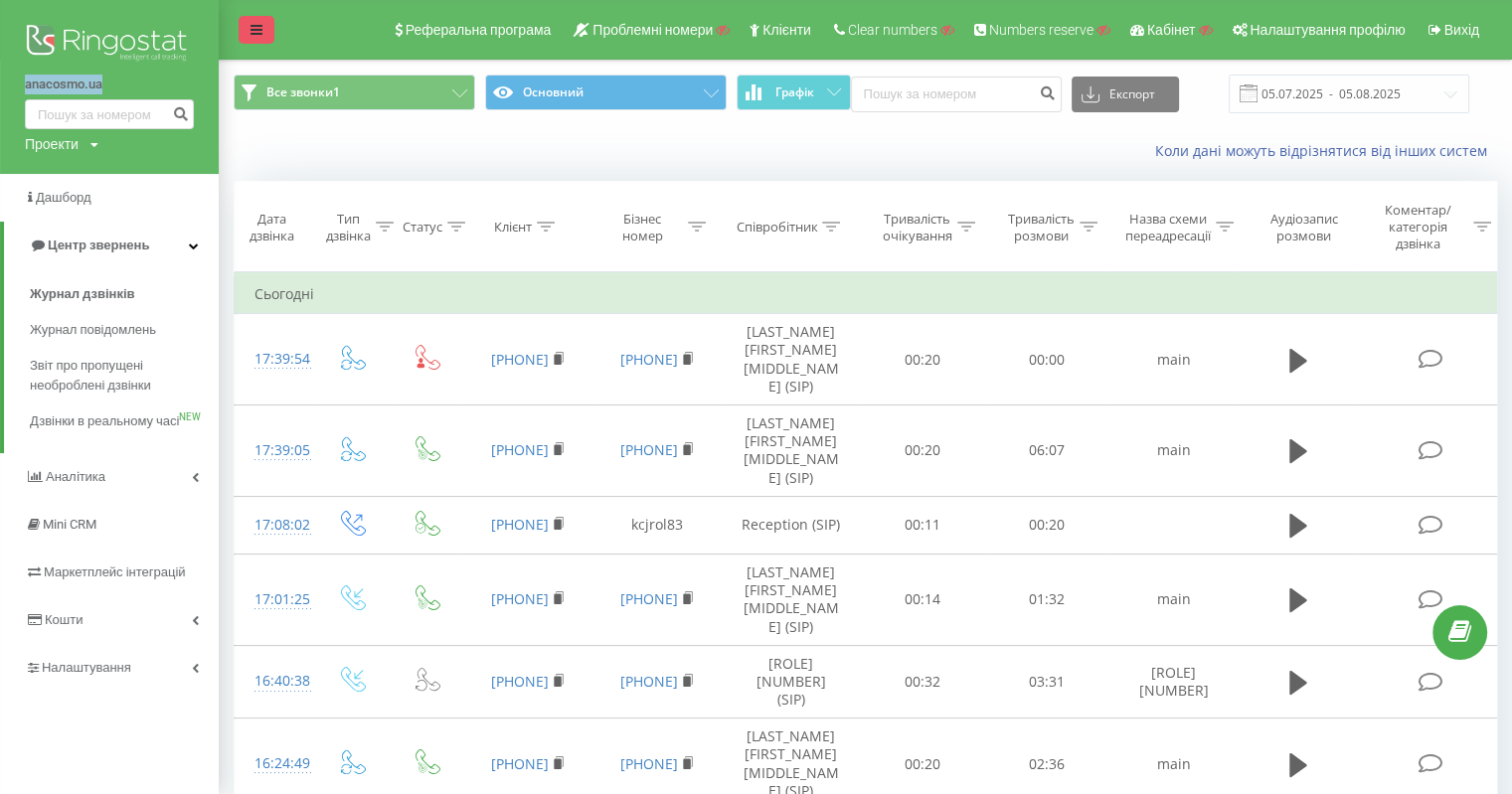 click at bounding box center (256, 30) 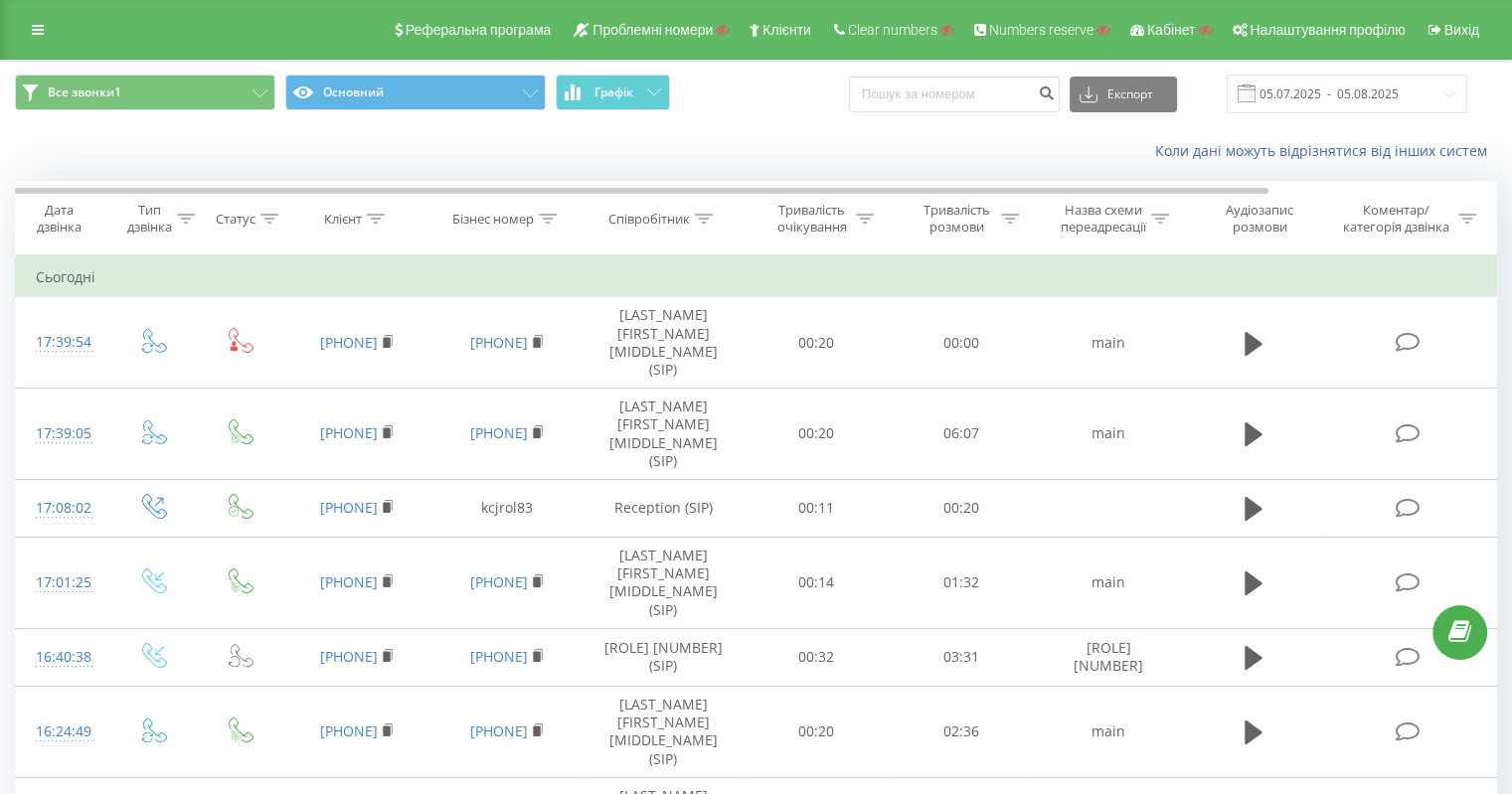 click 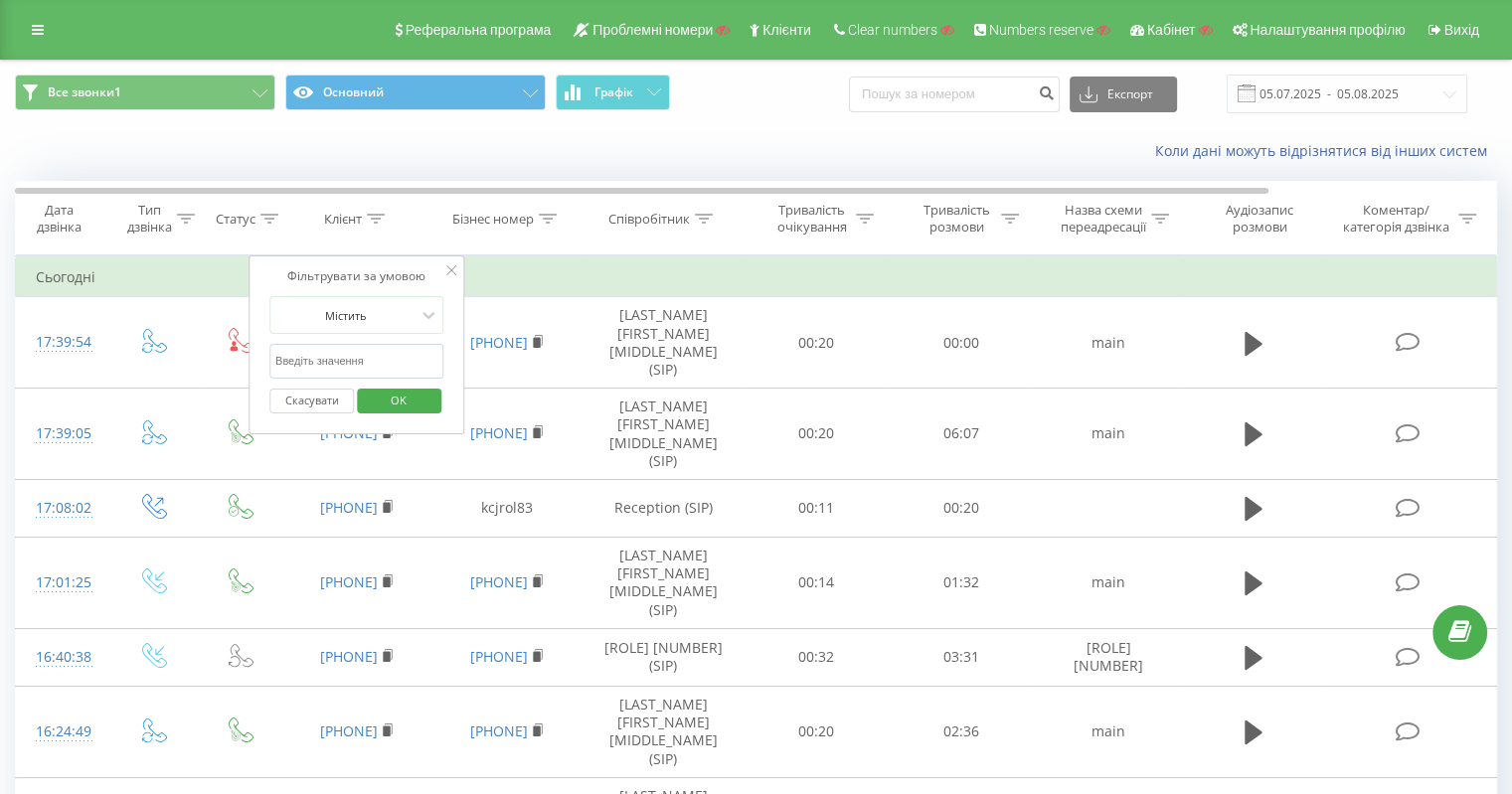 drag, startPoint x: 326, startPoint y: 348, endPoint x: 336, endPoint y: 357, distance: 13.453624 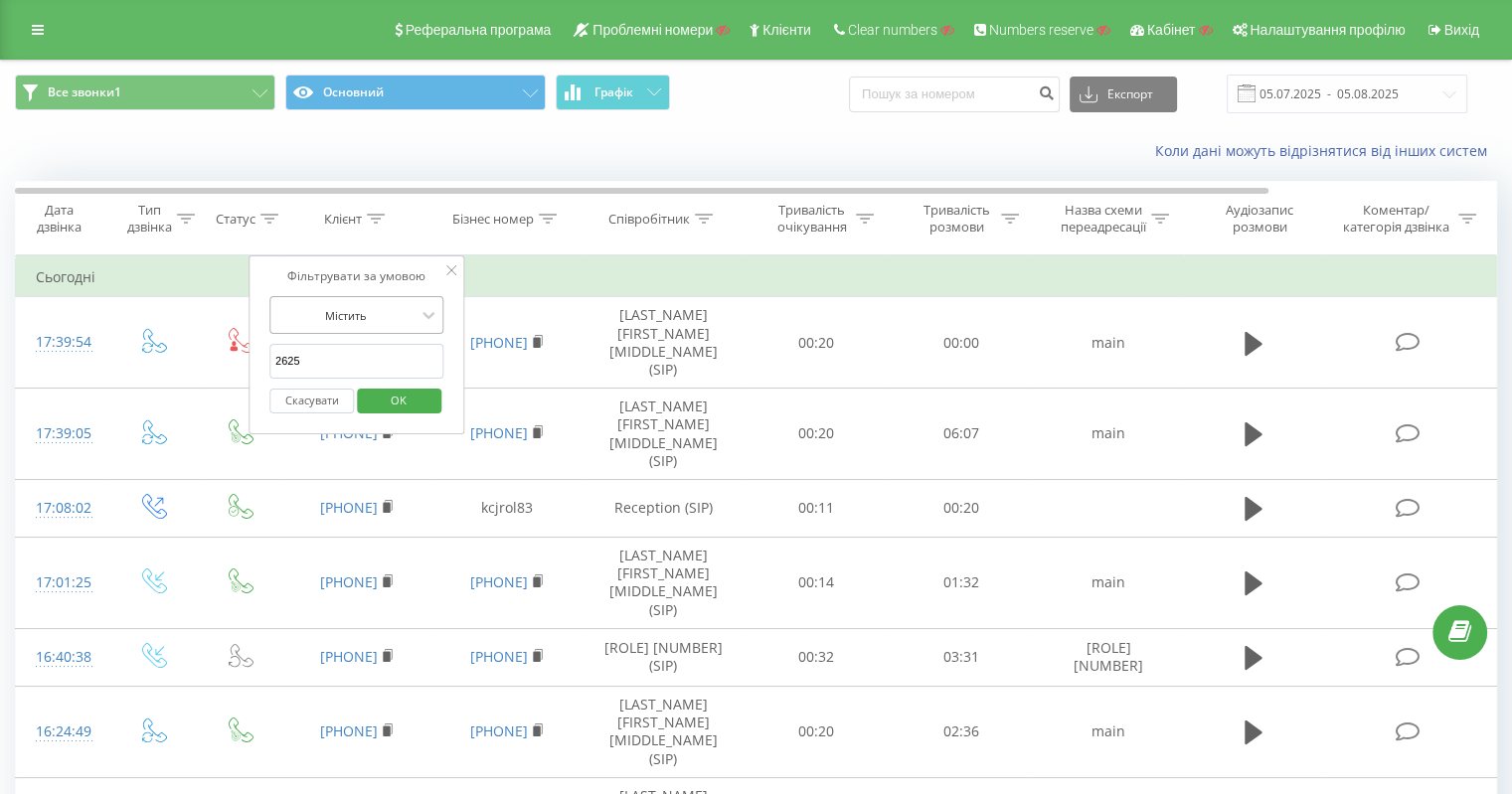 click on "OK" at bounding box center [399, 400] 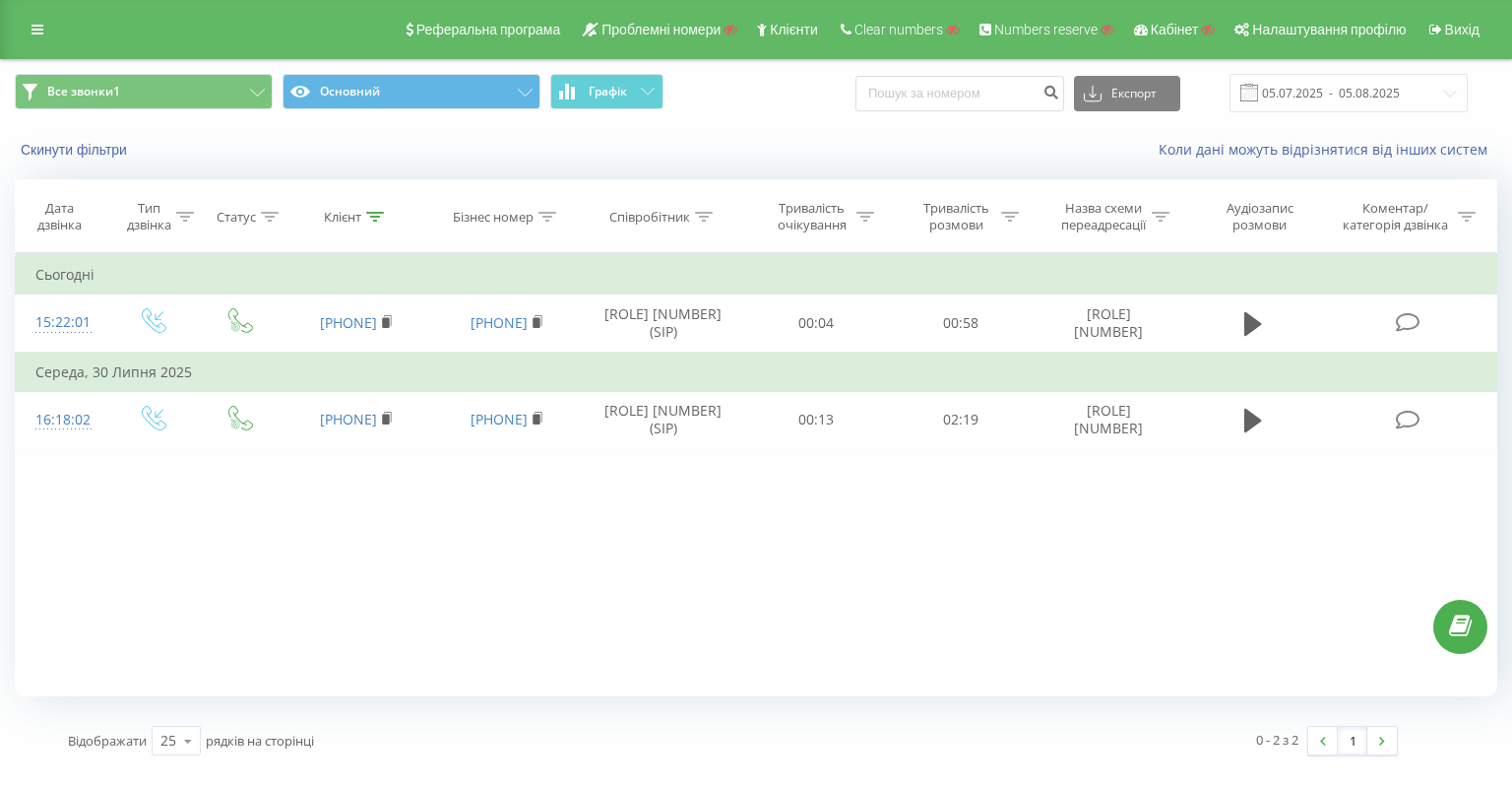 click 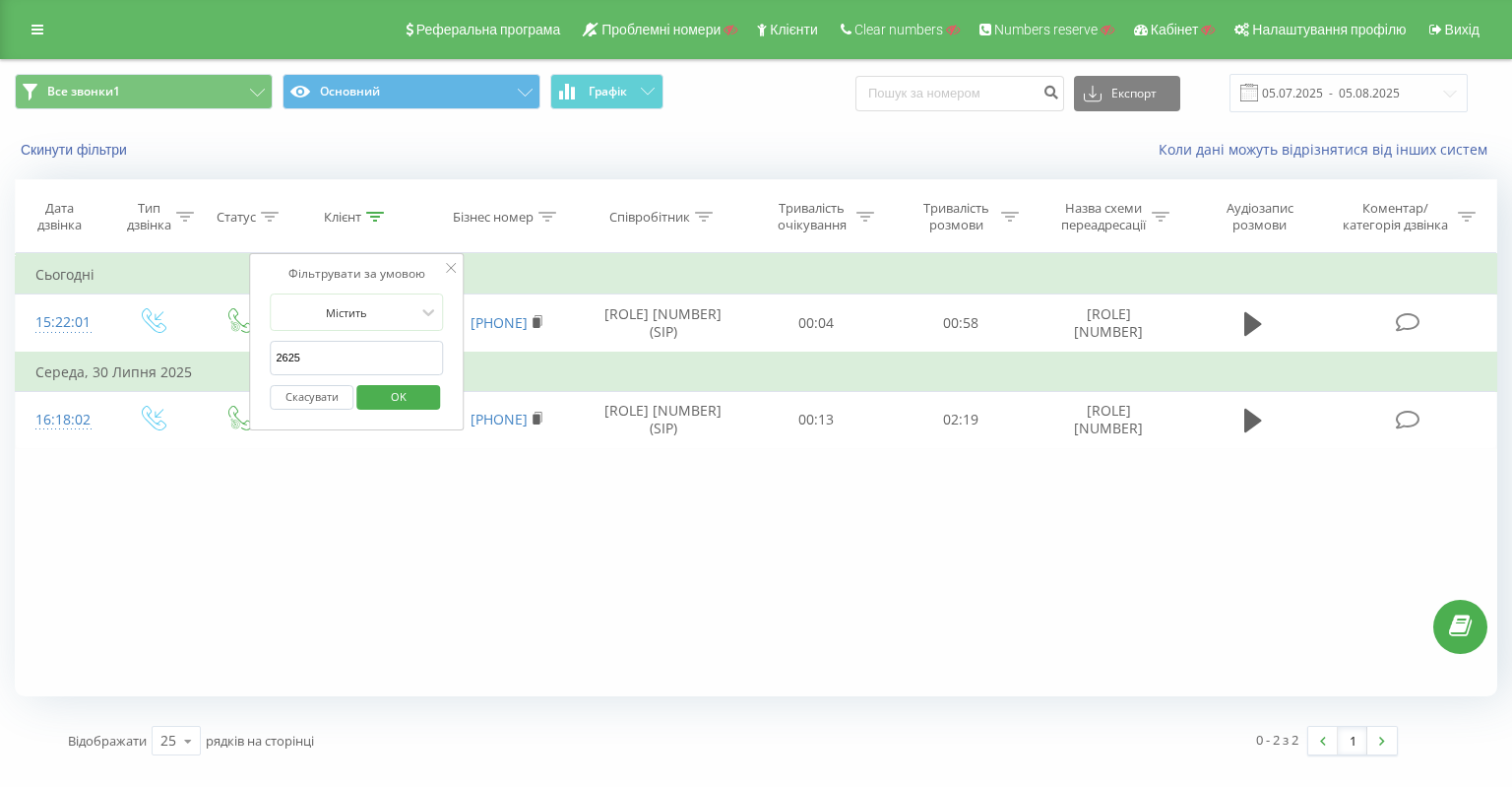 click on "Фільтрувати за умовою Дорівнює Введіть значення Скасувати OK Фільтрувати за умовою Дорівнює Введіть значення Скасувати OK Фільтрувати за умовою Містить 2625 Скасувати OK Фільтрувати за умовою Містить Скасувати OK Фільтрувати за умовою Містить Скасувати OK Фільтрувати за умовою Дорівнює Скасувати OK Фільтрувати за умовою Дорівнює Скасувати OK Фільтрувати за умовою Містить Скасувати OK Фільтрувати за умовою Дорівнює Введіть значення Скасувати OK Сьогодні  [TIME]         [PHONE] [PHONE] [ROLE] [NUMBER] (SIP) 00:04 00:58 [ROLE] [NUMBER] Середа, 30 Липня 2025  [TIME]         00:13" at bounding box center (756, 475) 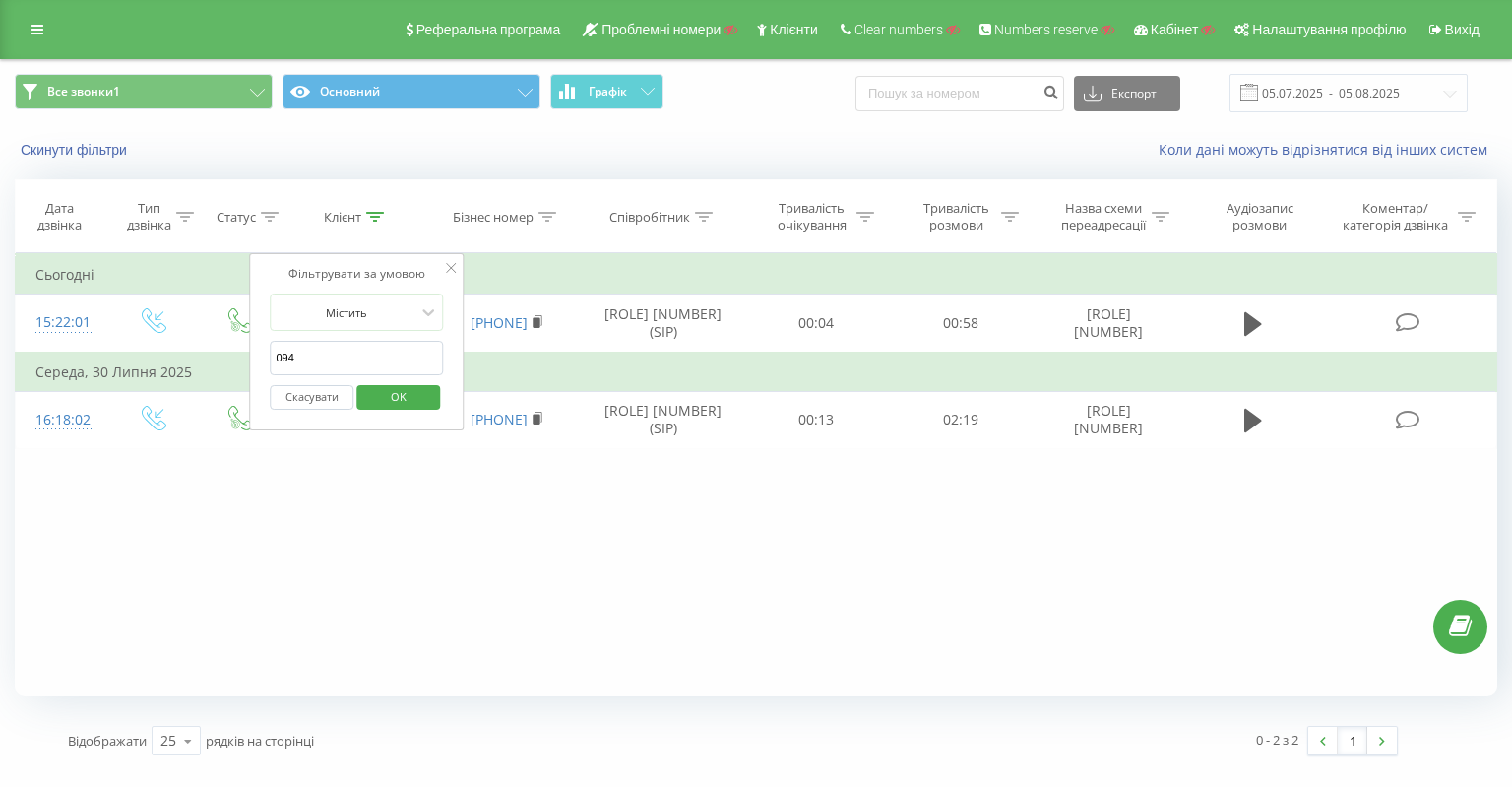 type on "0941" 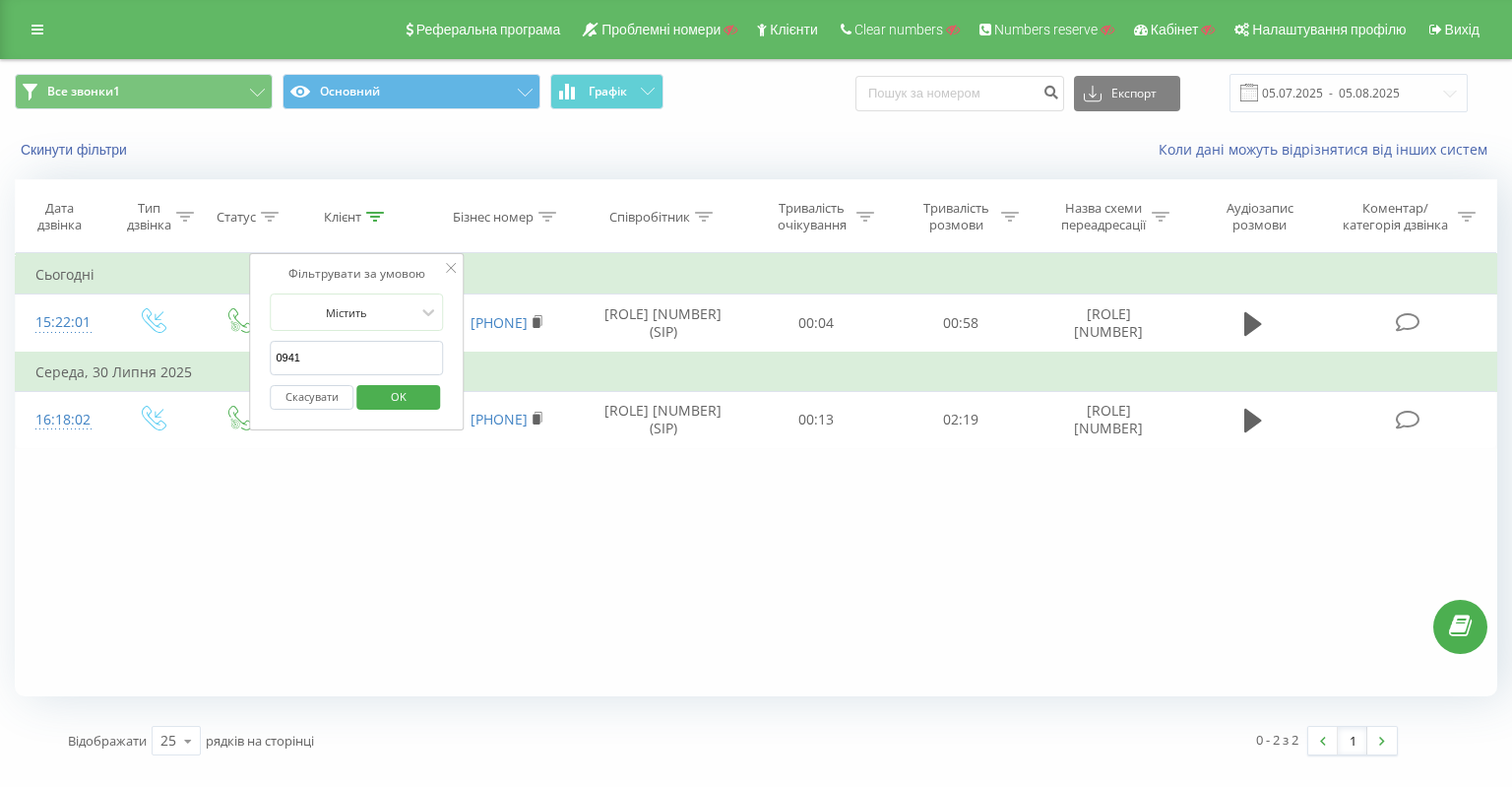 click on "OK" at bounding box center [398, 397] 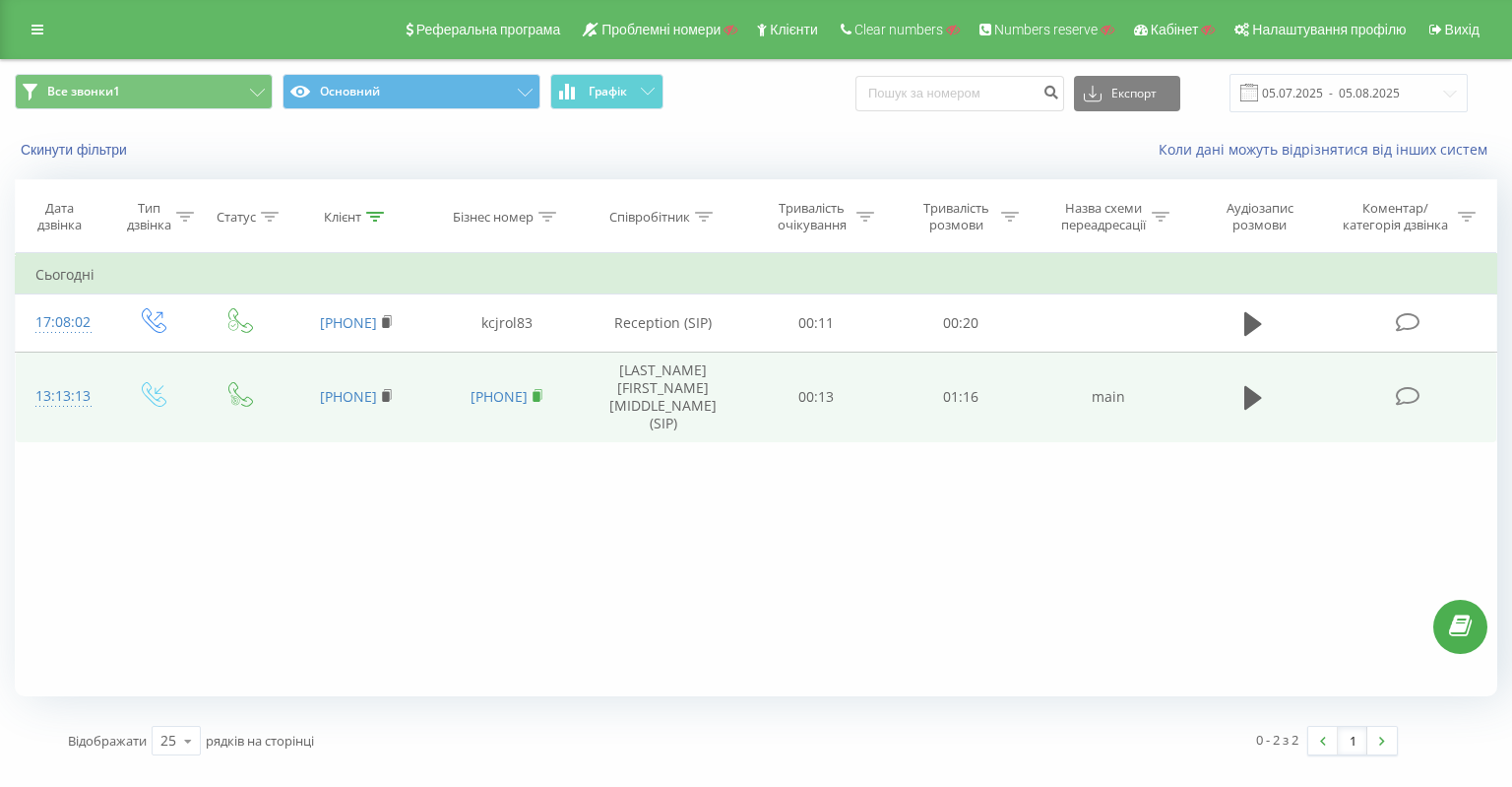 click 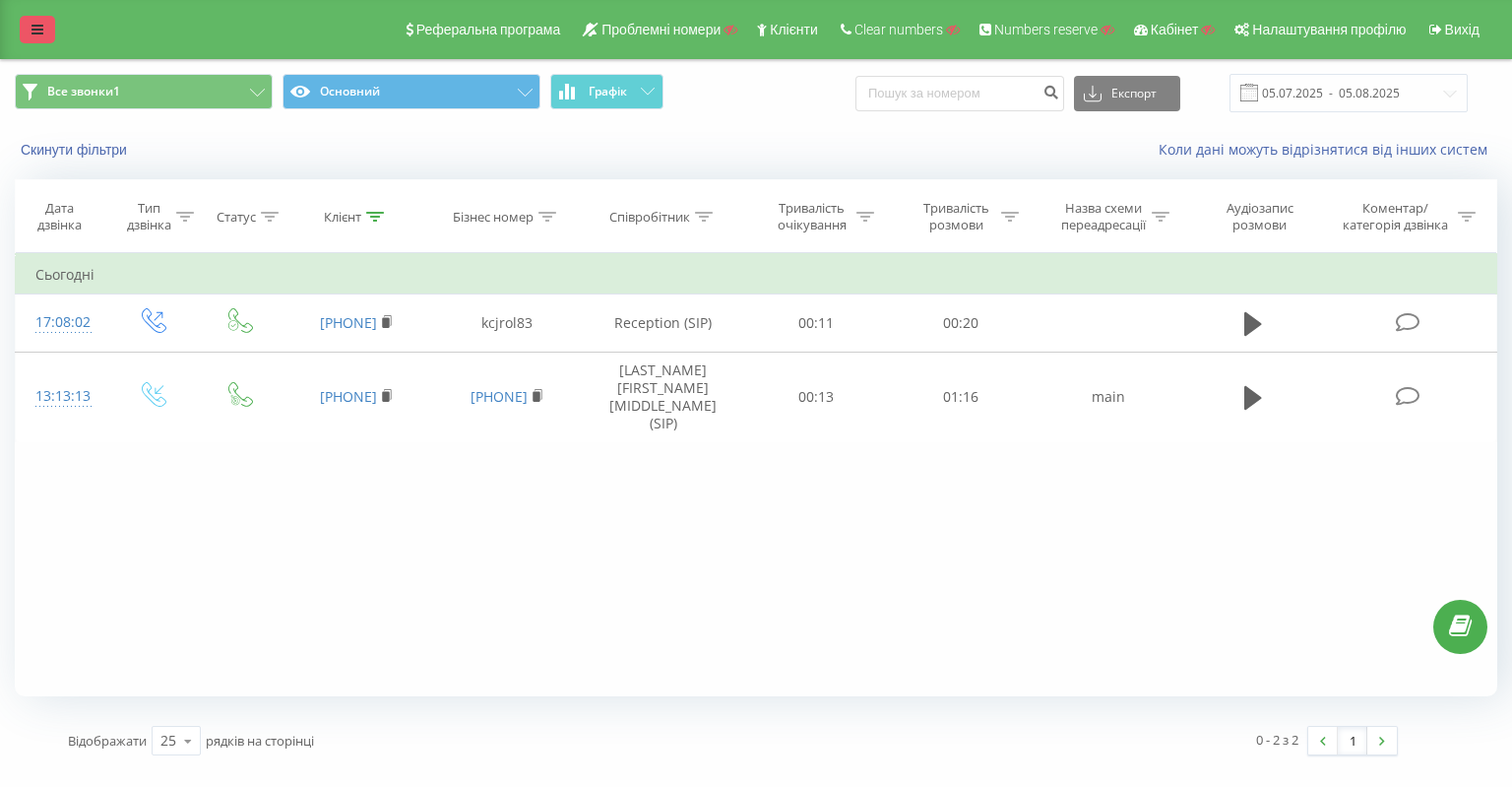click at bounding box center [37, 30] 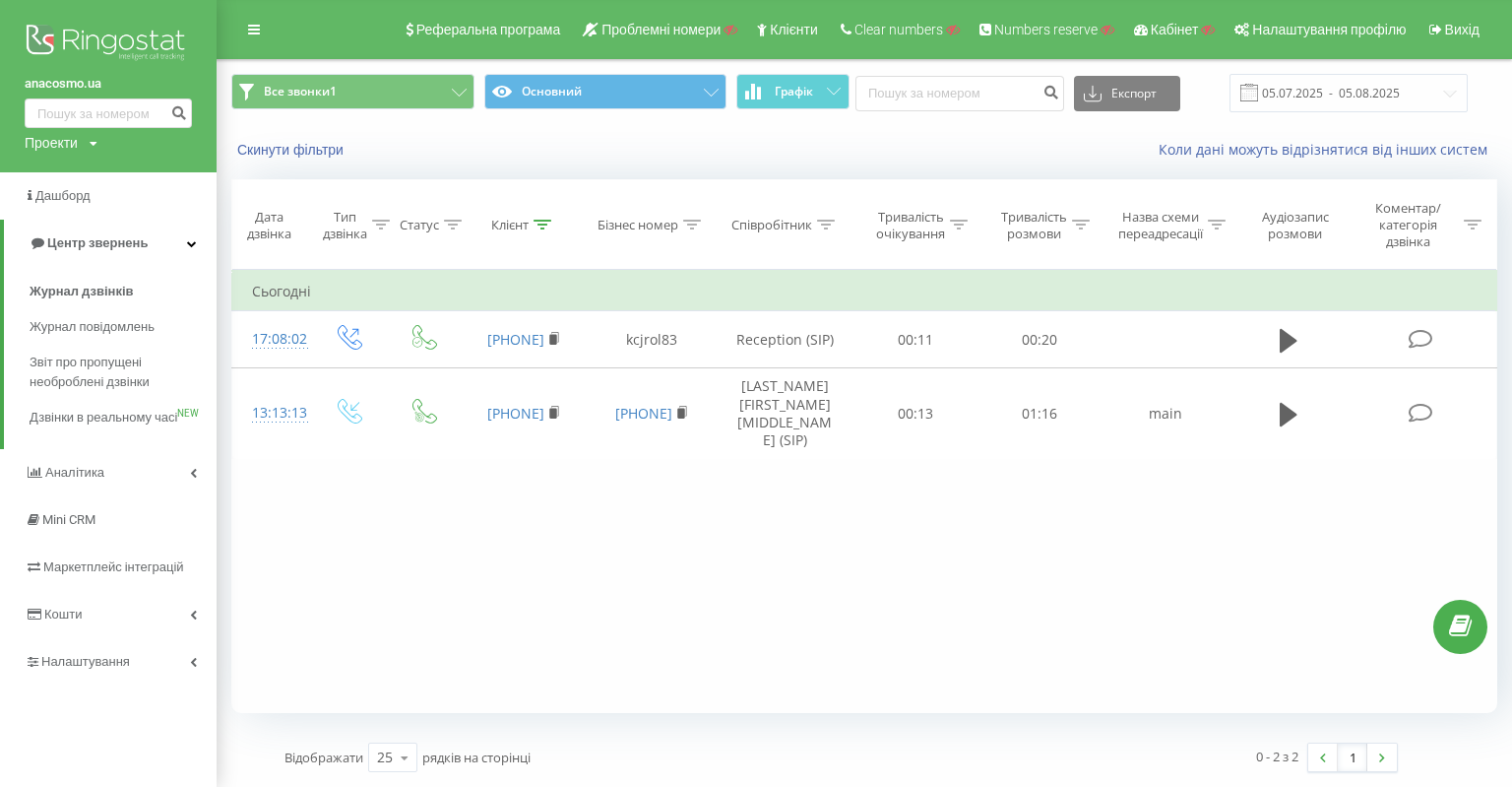 click on "Налаштування" at bounding box center [86, 661] 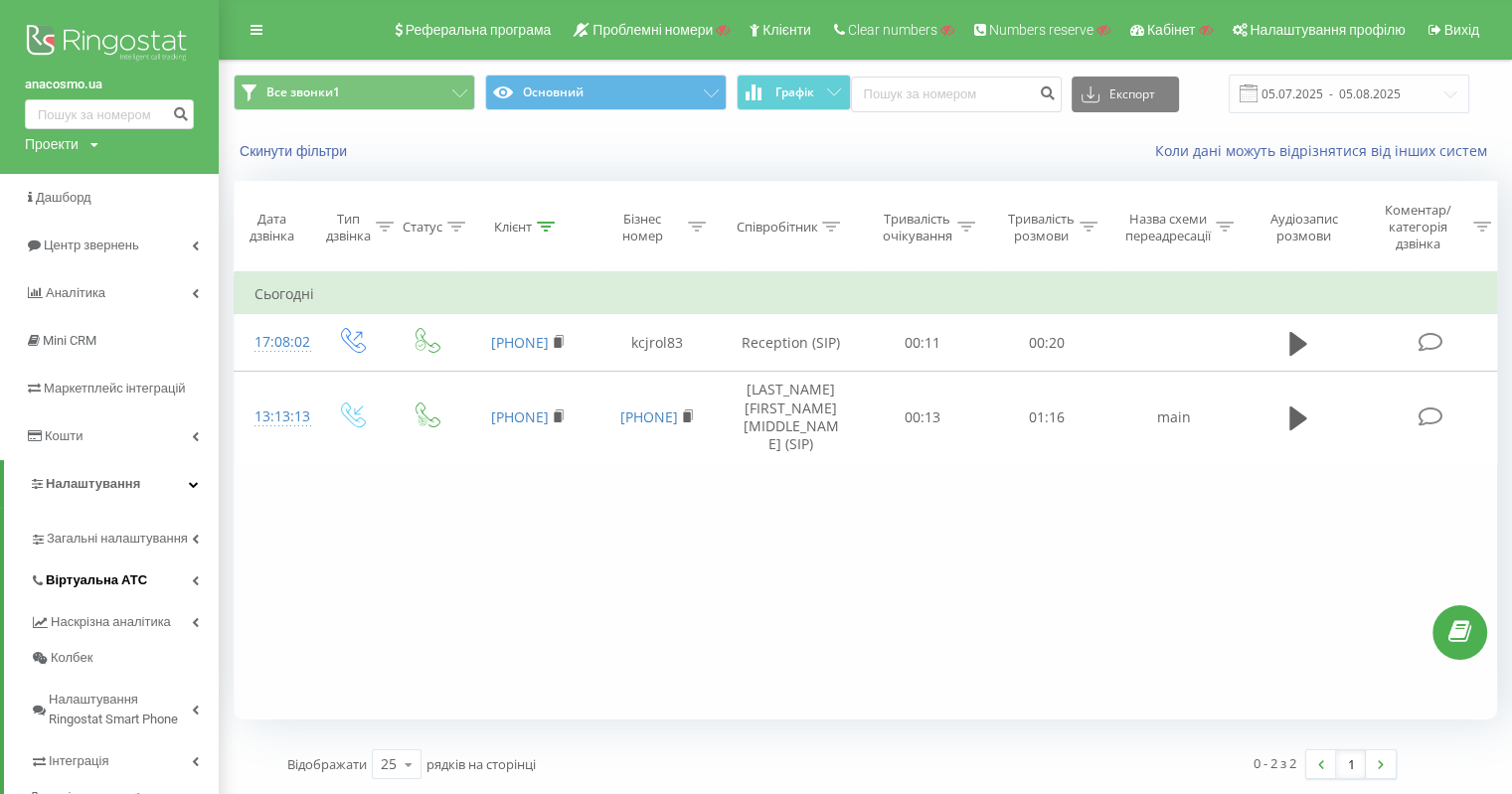 click on "Віртуальна АТС" at bounding box center (96, 580) 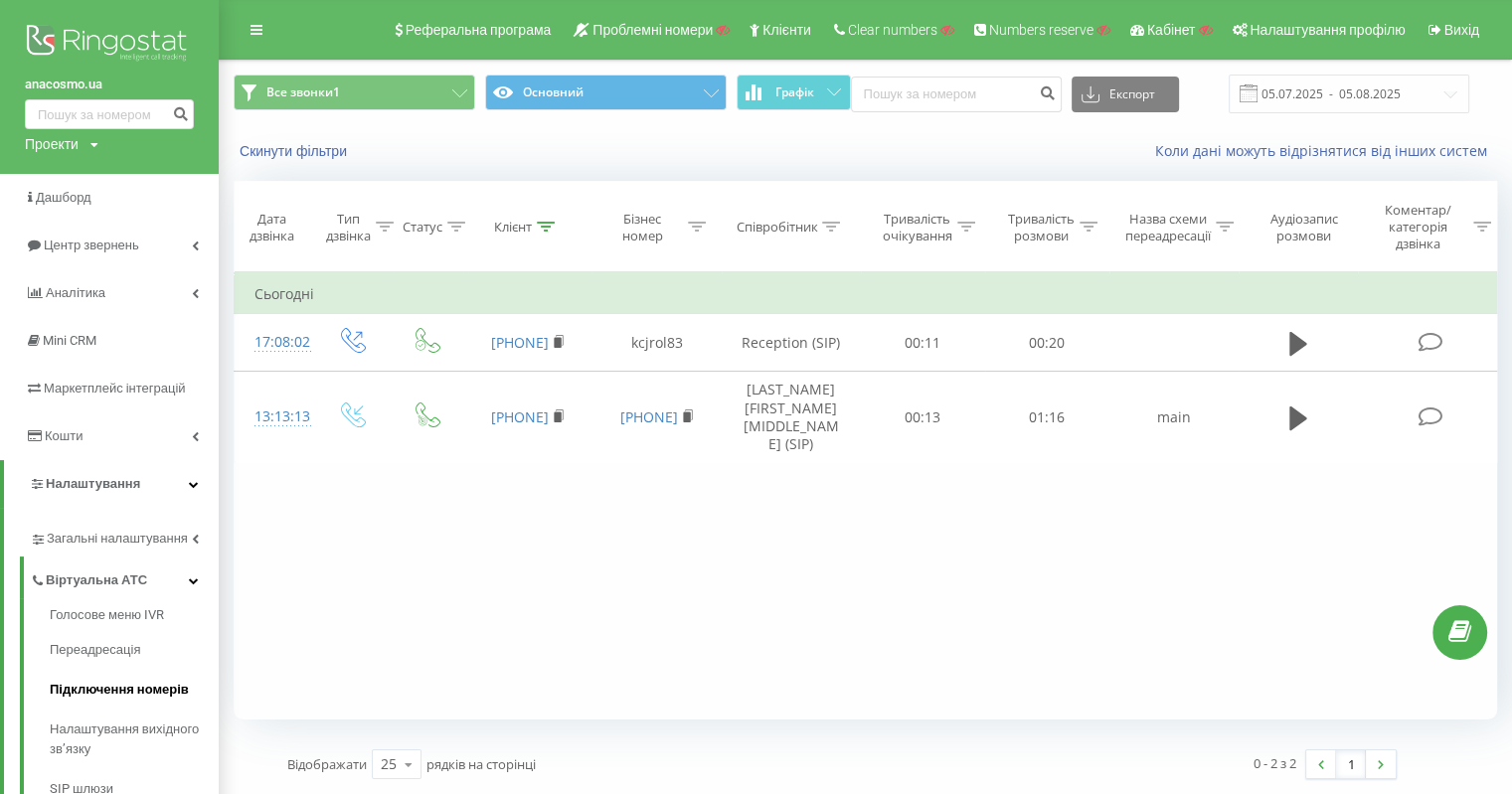 click on "Підключення номерів" at bounding box center [134, 690] 